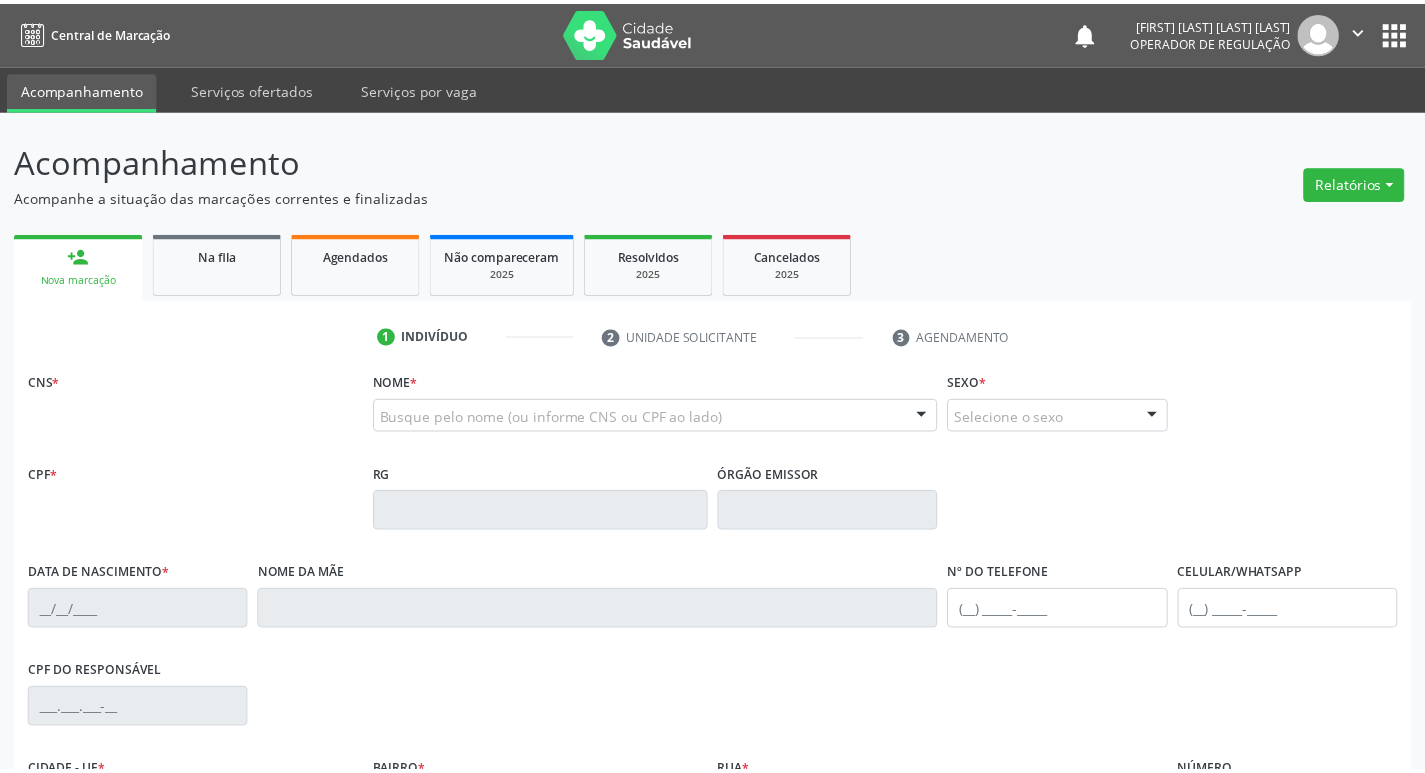 scroll, scrollTop: 0, scrollLeft: 0, axis: both 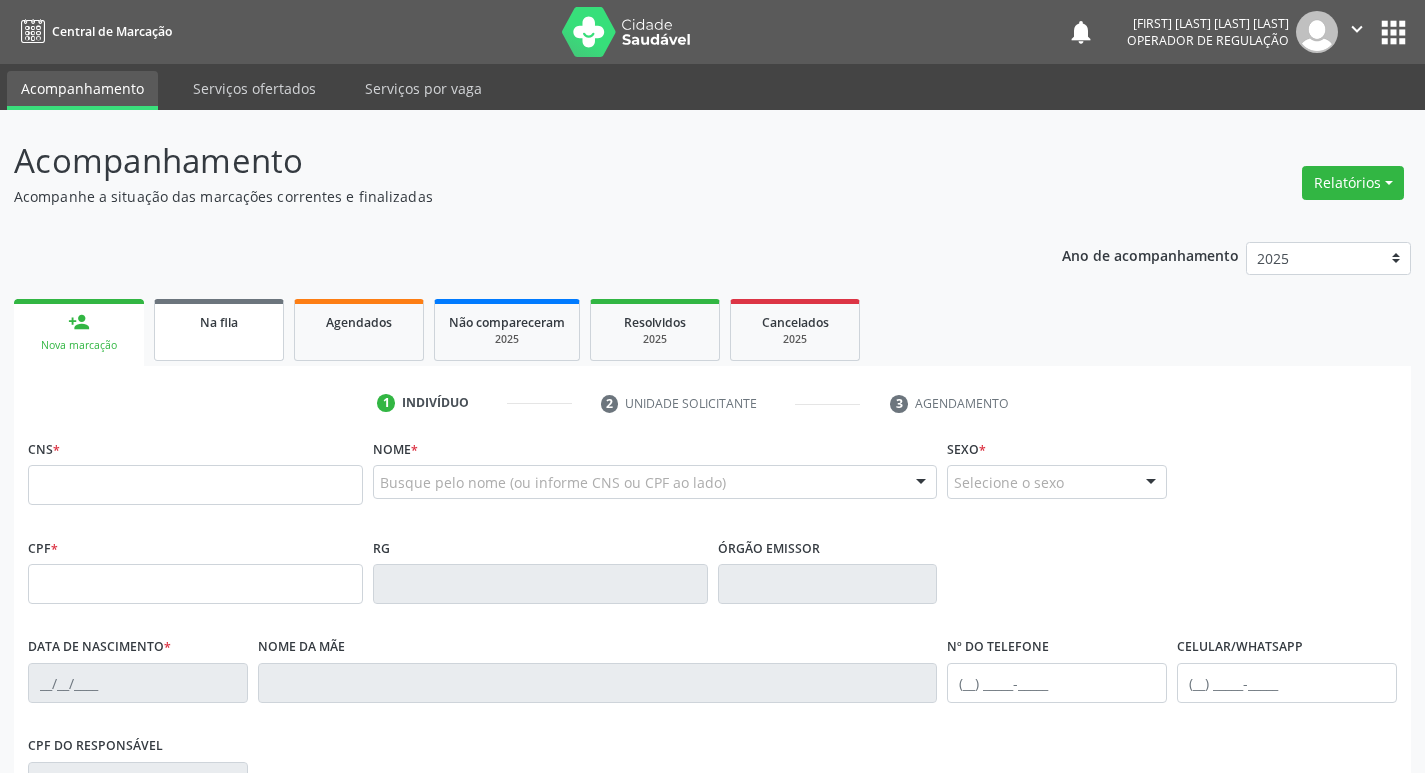 click on "Na fila" at bounding box center (219, 330) 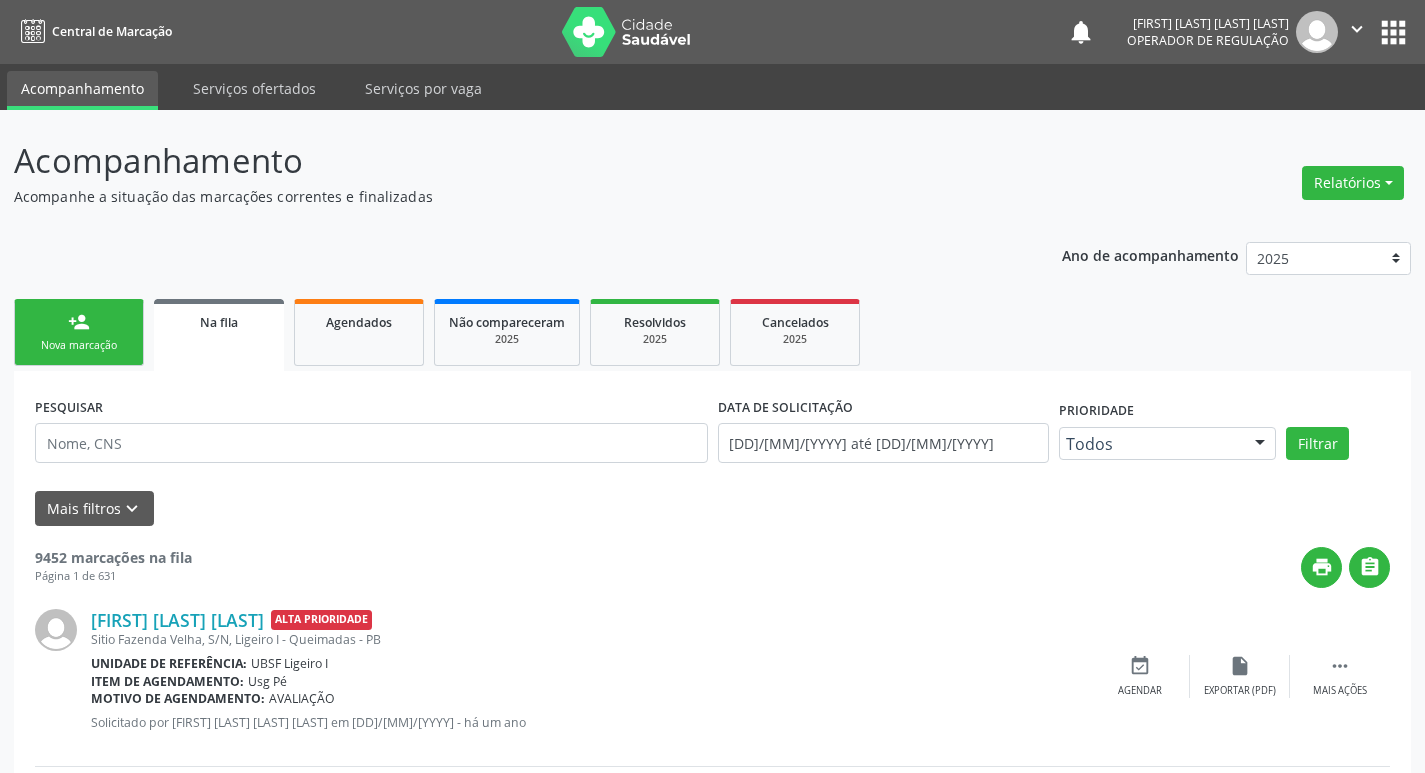 click on "Ano de acompanhamento
2025 2024 2023 2022 2021
person_add
Nova marcação
Na fila   Agendados   Não compareceram
2025
Resolvidos
2025
Cancelados
2025
PESQUISAR
DATA DE SOLICITAÇÃO
01/01/2021 até 07/08/2025
Prioridade
Todos         Todos   Baixa Prioridade   Média Prioridade   Alta Prioridade
Nenhum resultado encontrado para: "   "
Não há nenhuma opção para ser exibida.
Filtrar
UNIDADE DE REFERÊNCIA
Selecione uma UBS
Todas as UBS   UBSF Ligeiro II   UBSF Saulo Leal Ernesto de Melo   UBSF Castanho   UBSF Baixa Verde   UBSF Ze Velho   UBSF Boa Vista   UBSF Olho Dagua Salgado   UBSF Zumbi   NASF Pedra do Touro   UBSF Lutador   UBSF Anibal Teixeira   UBSF Central   UBSF Riacho do Meio   UBSF Caixa Dagua   UBSF Ligeiro I   UBSF Malhada Grande   UBSF Vila   UBSF Guritiba" at bounding box center [712, 1791] 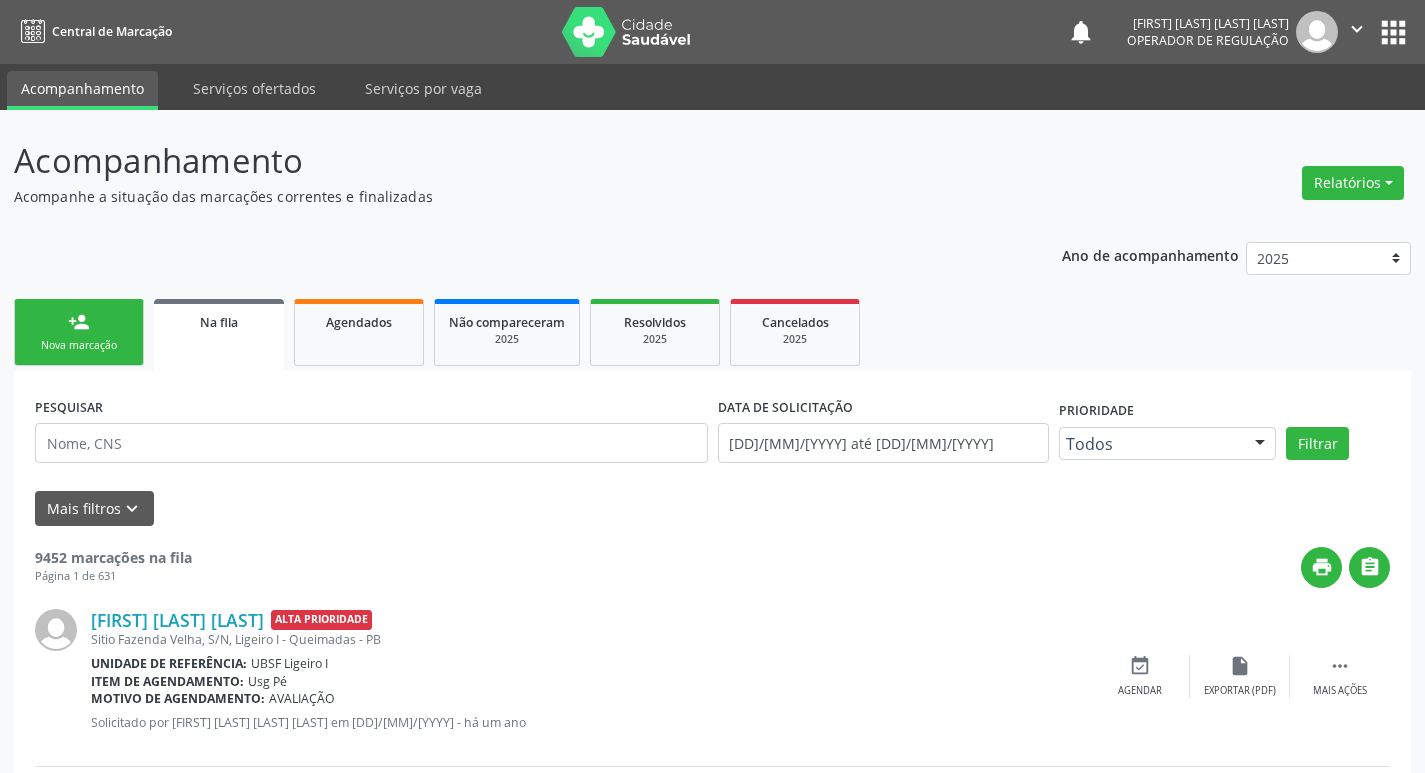 click on "person_add
Nova marcação" at bounding box center [79, 332] 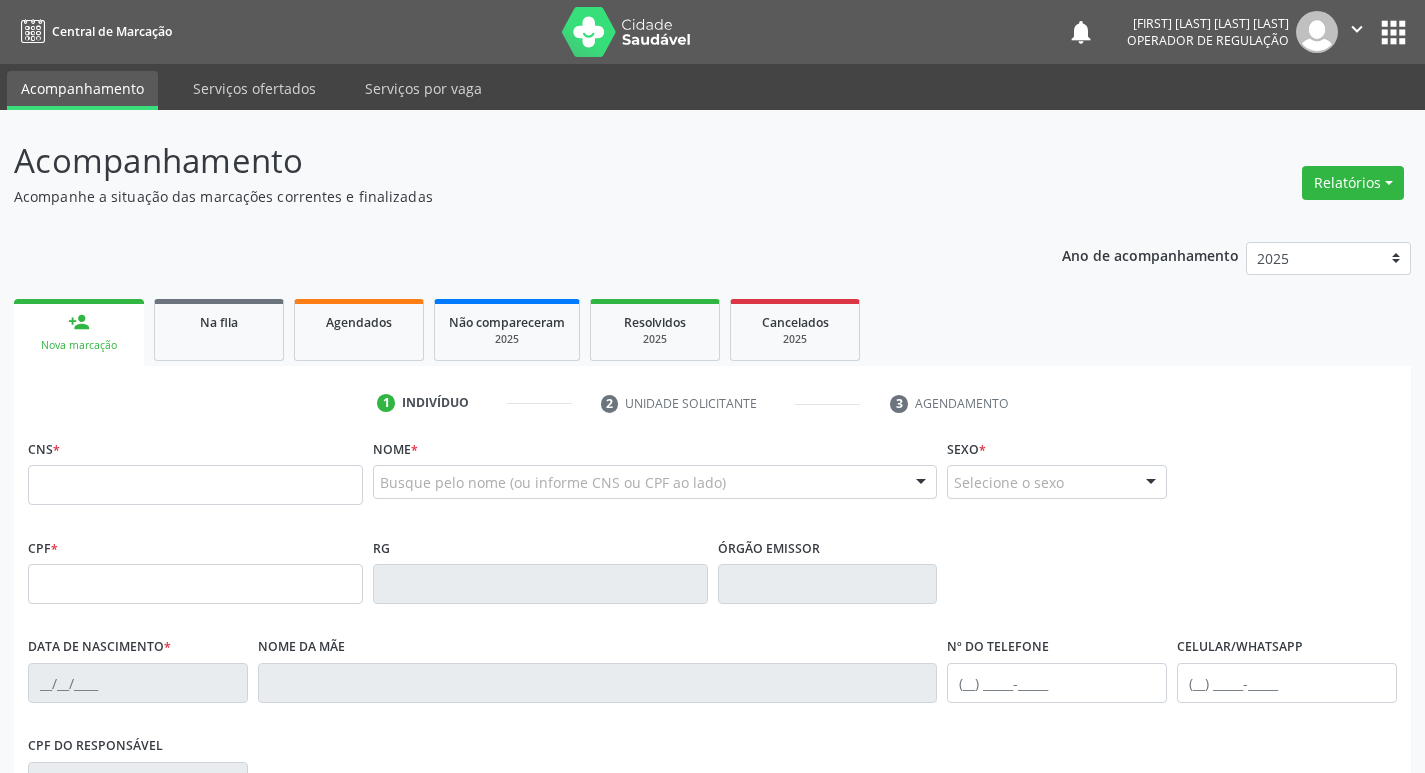 click on "person_add
Nova marcação" at bounding box center (79, 332) 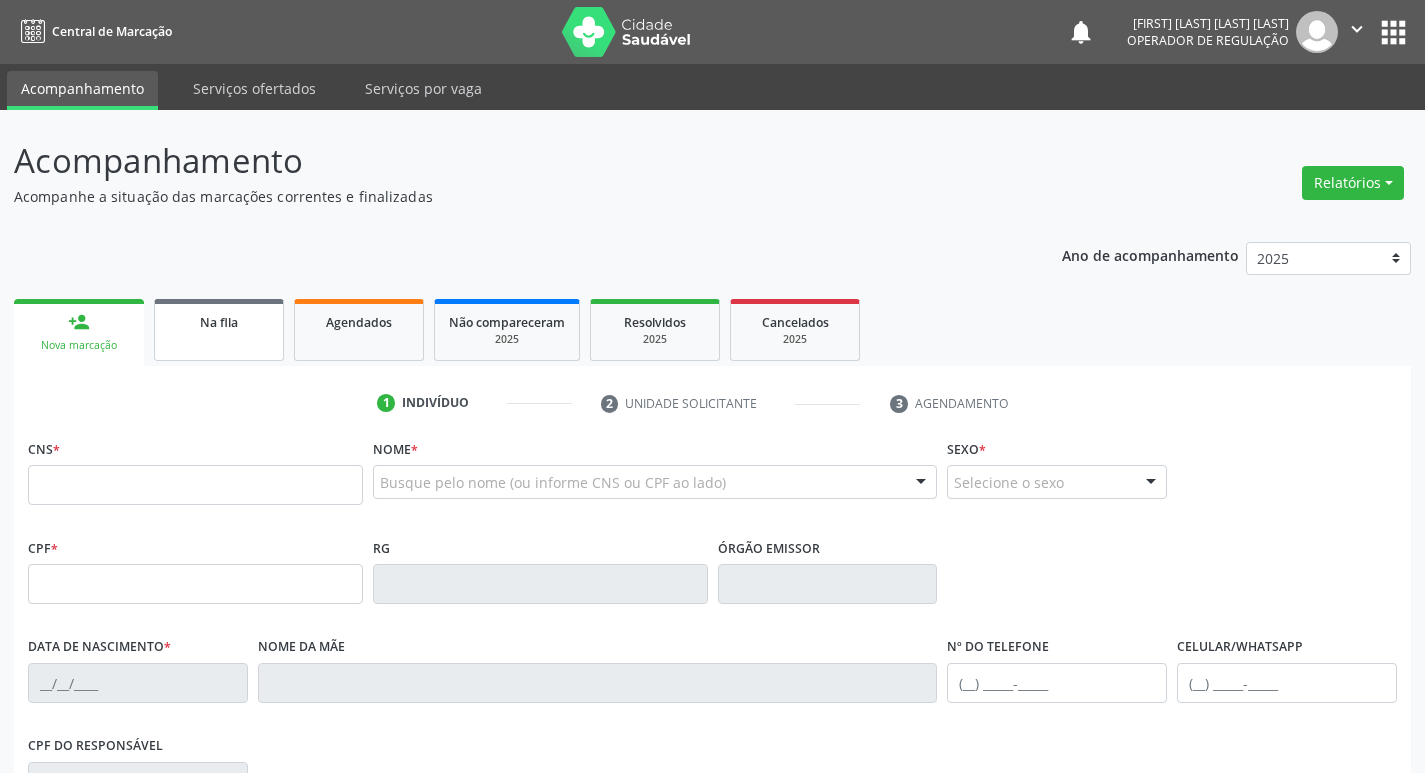 click on "Na fila" at bounding box center [219, 330] 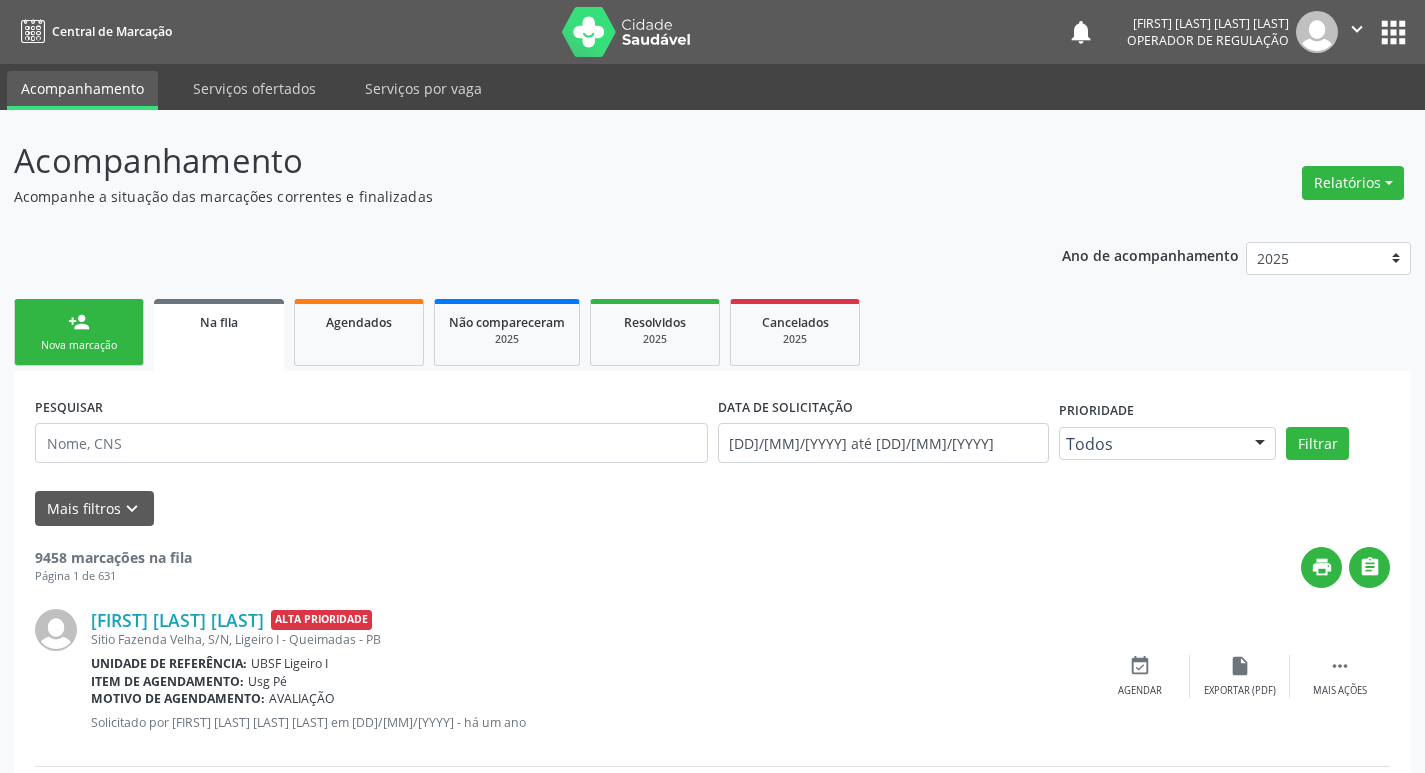 click on "Nova marcação" at bounding box center [79, 345] 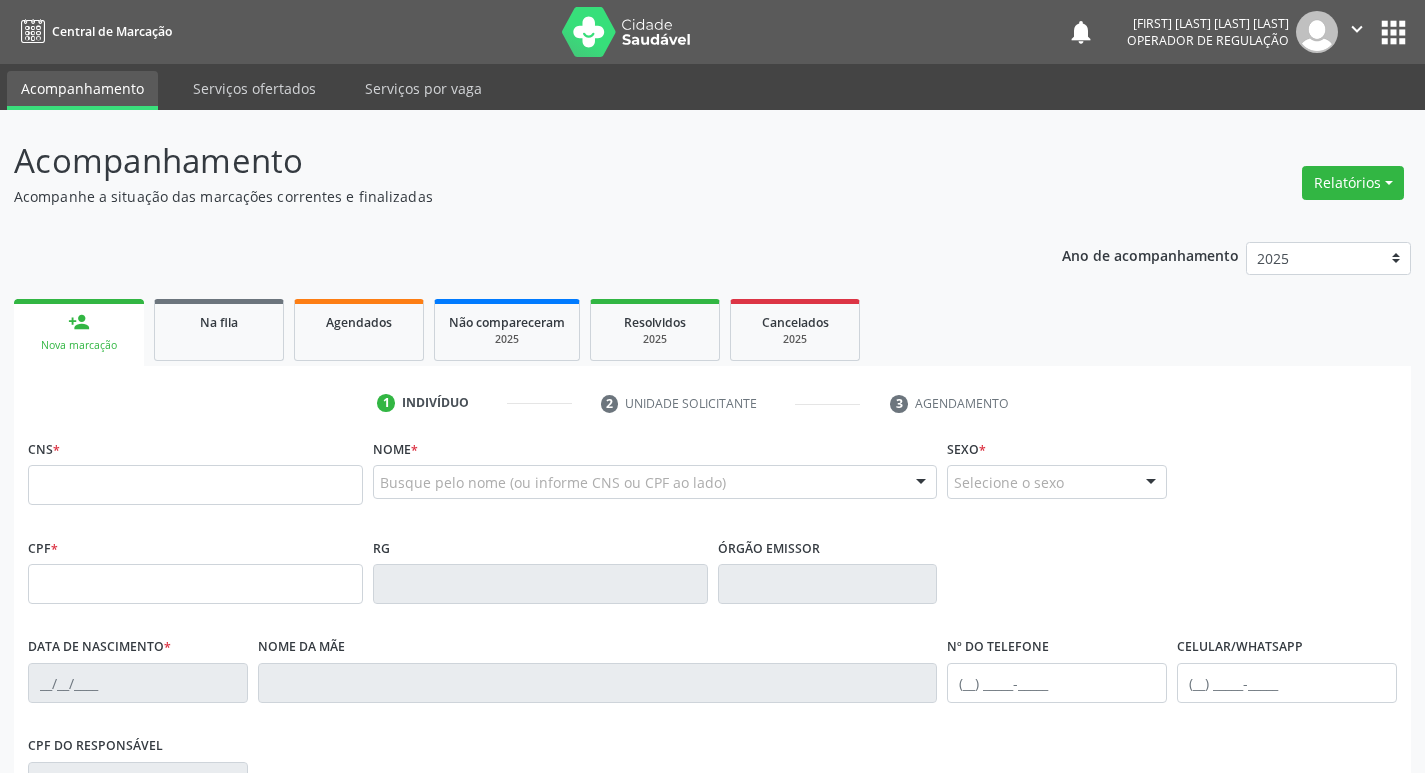 click on "Nome
*
Busque pelo nome (ou informe CNS ou CPF ao lado)
Nenhum resultado encontrado para: "   "
Digite o nome" at bounding box center (655, 483) 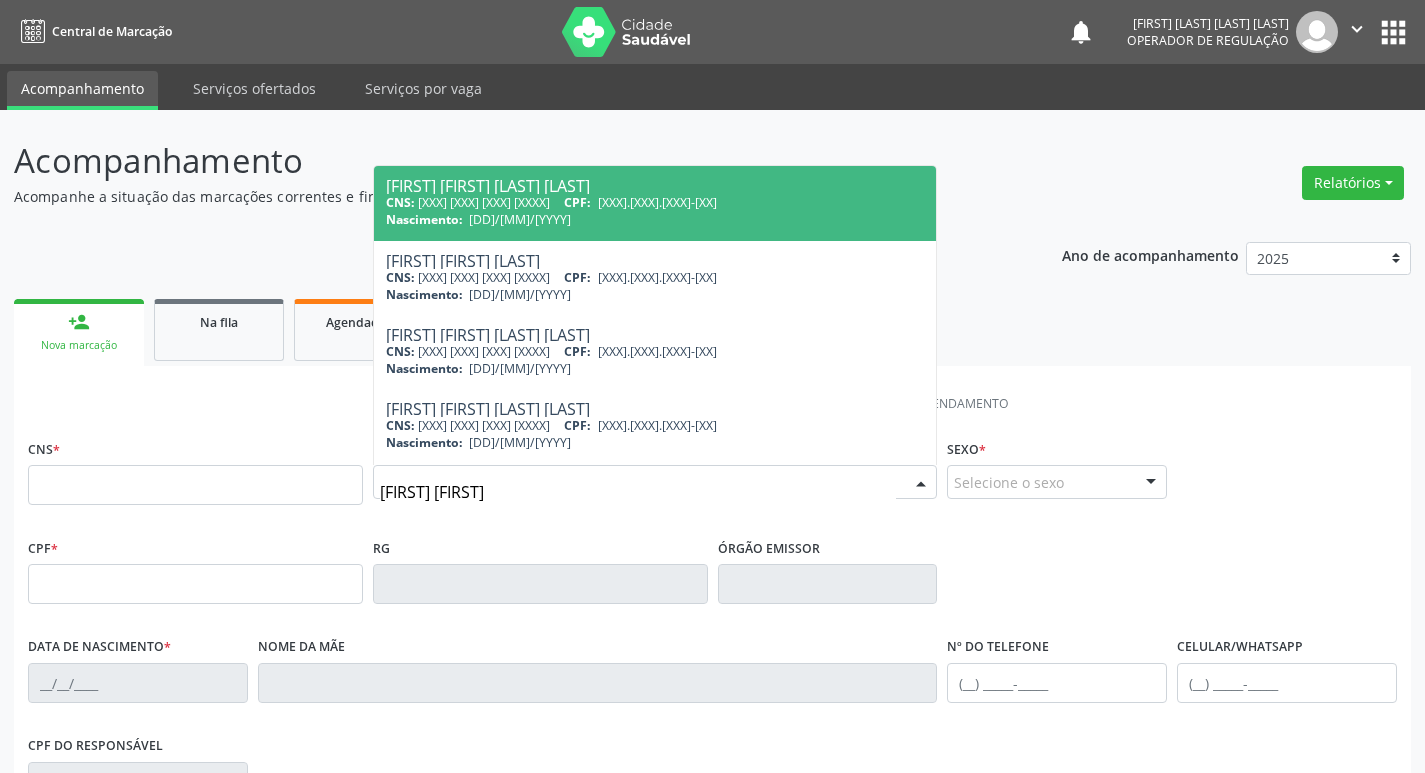 type on "[FIRST] [FIRST]" 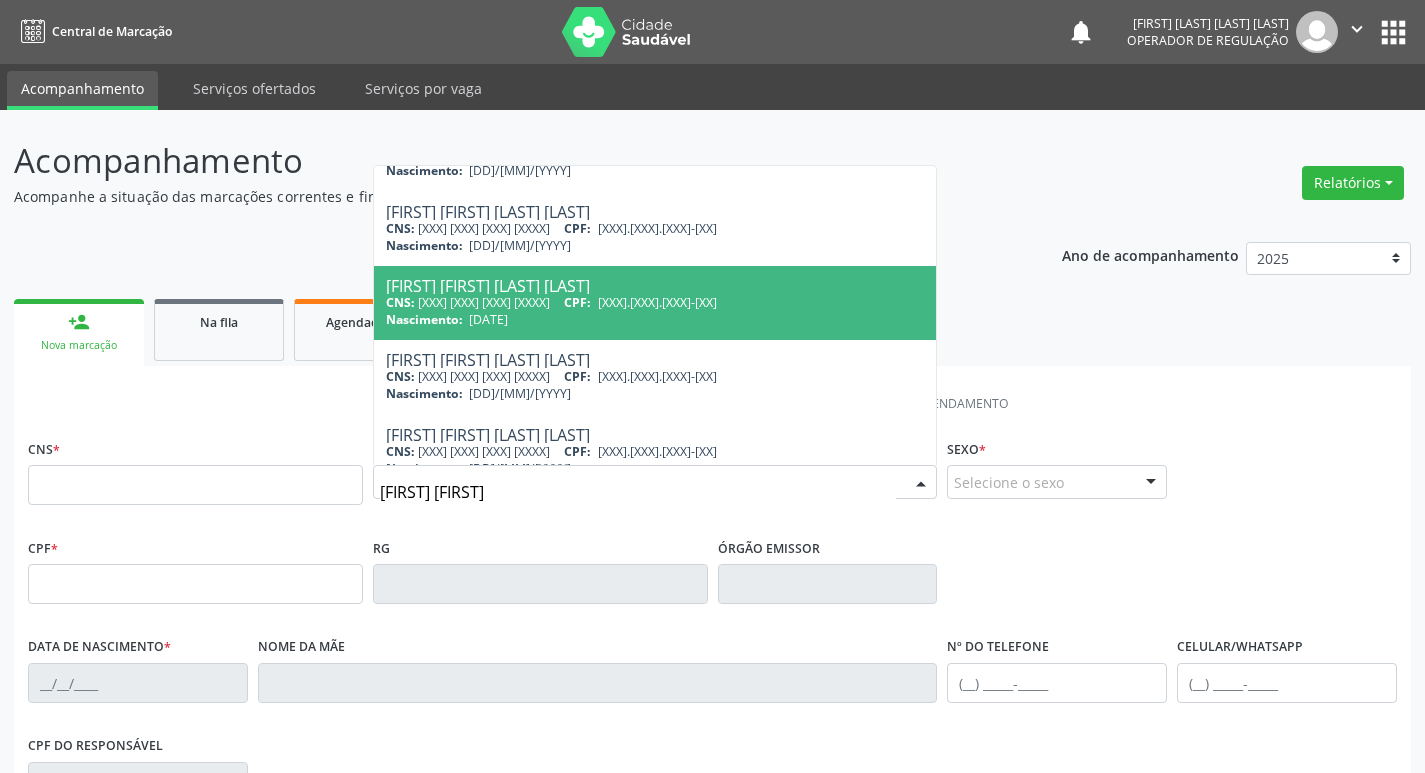 scroll, scrollTop: 73, scrollLeft: 0, axis: vertical 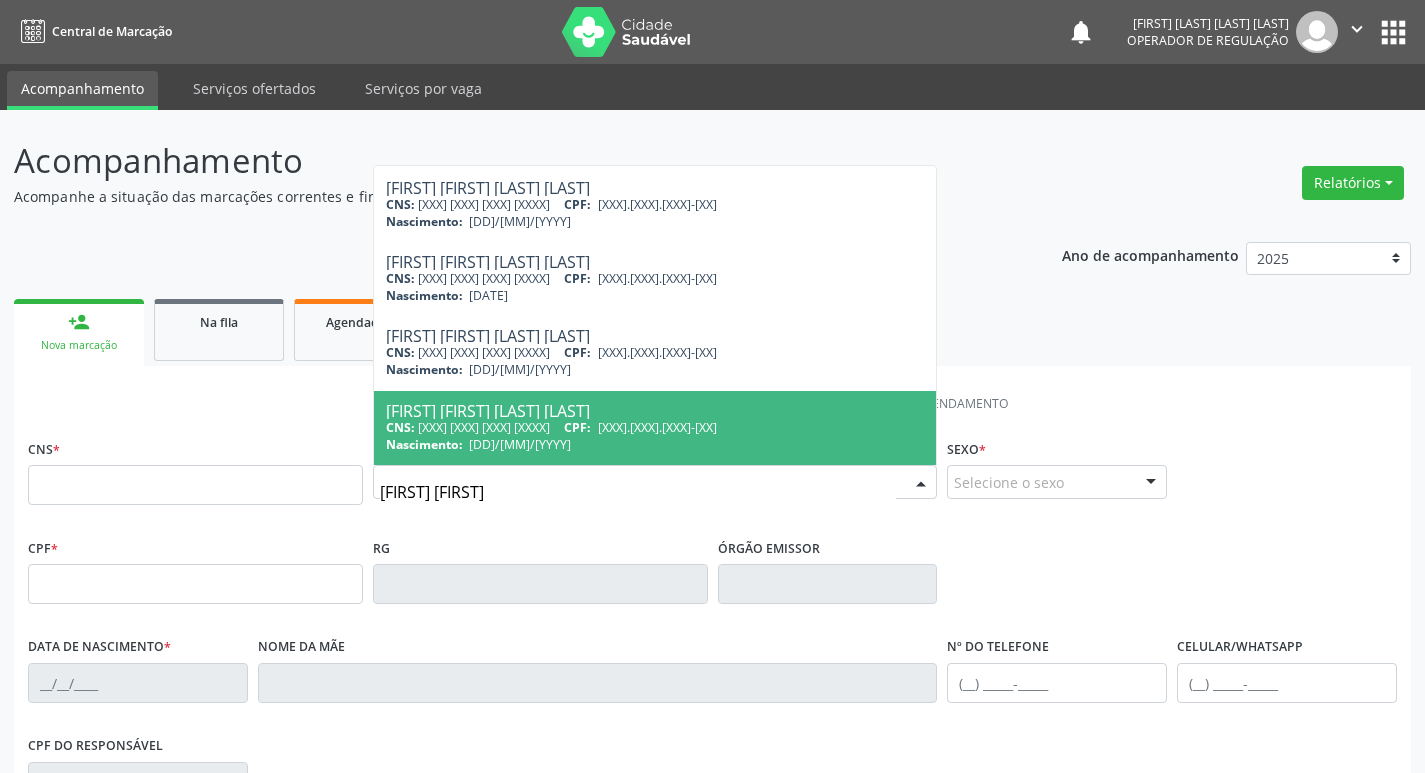 click on "Nascimento:
[DD]/[MM]/[YYYY]" at bounding box center [655, 444] 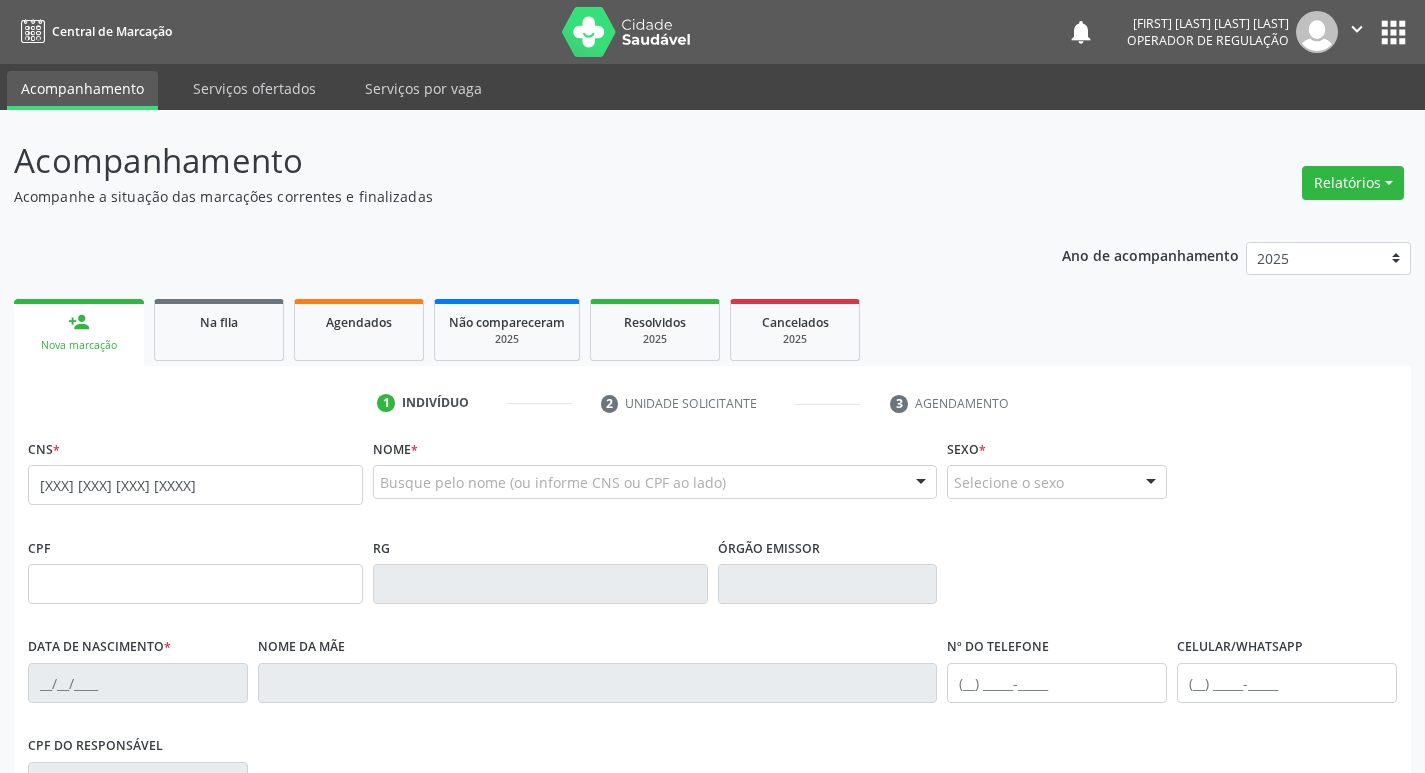 scroll, scrollTop: 0, scrollLeft: 0, axis: both 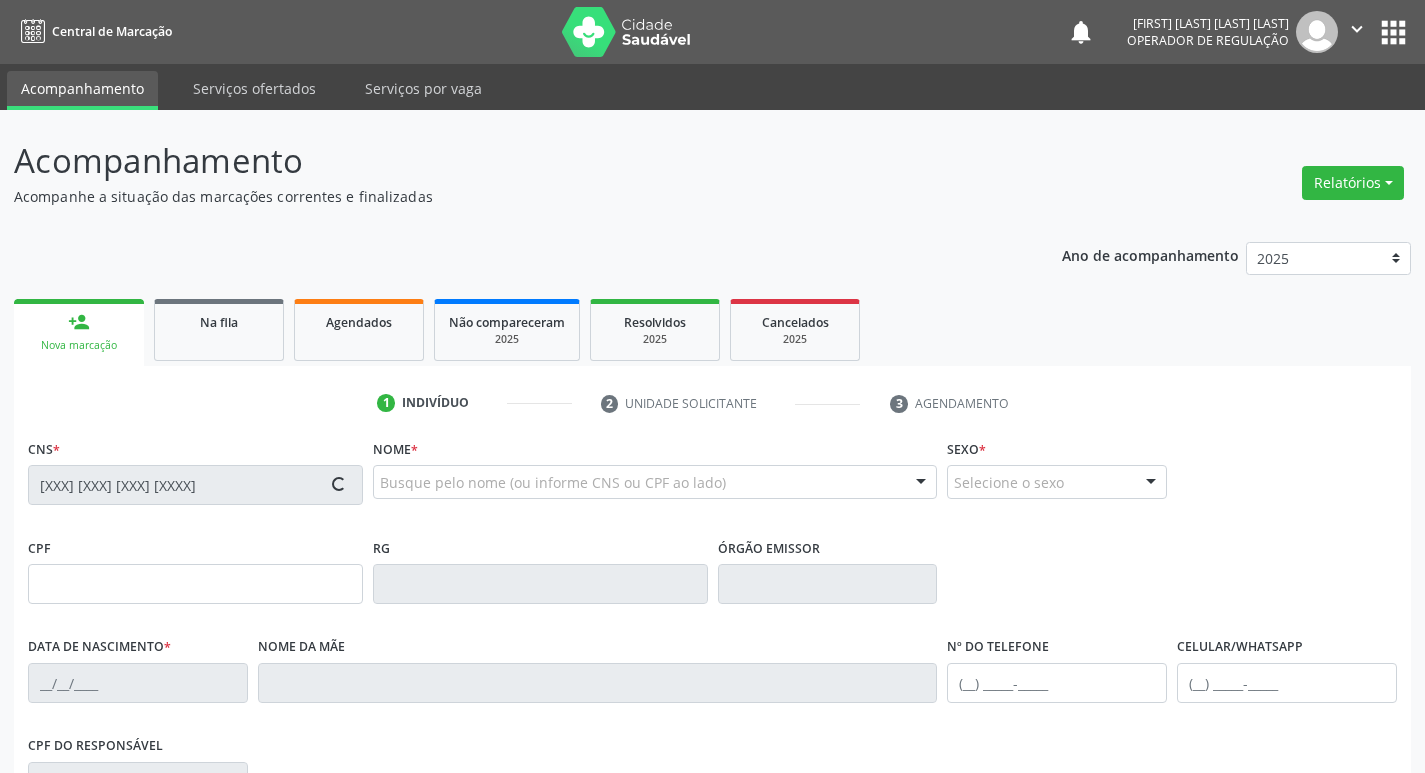 type on "[XXX].[XXX].[XXX]-[XX]" 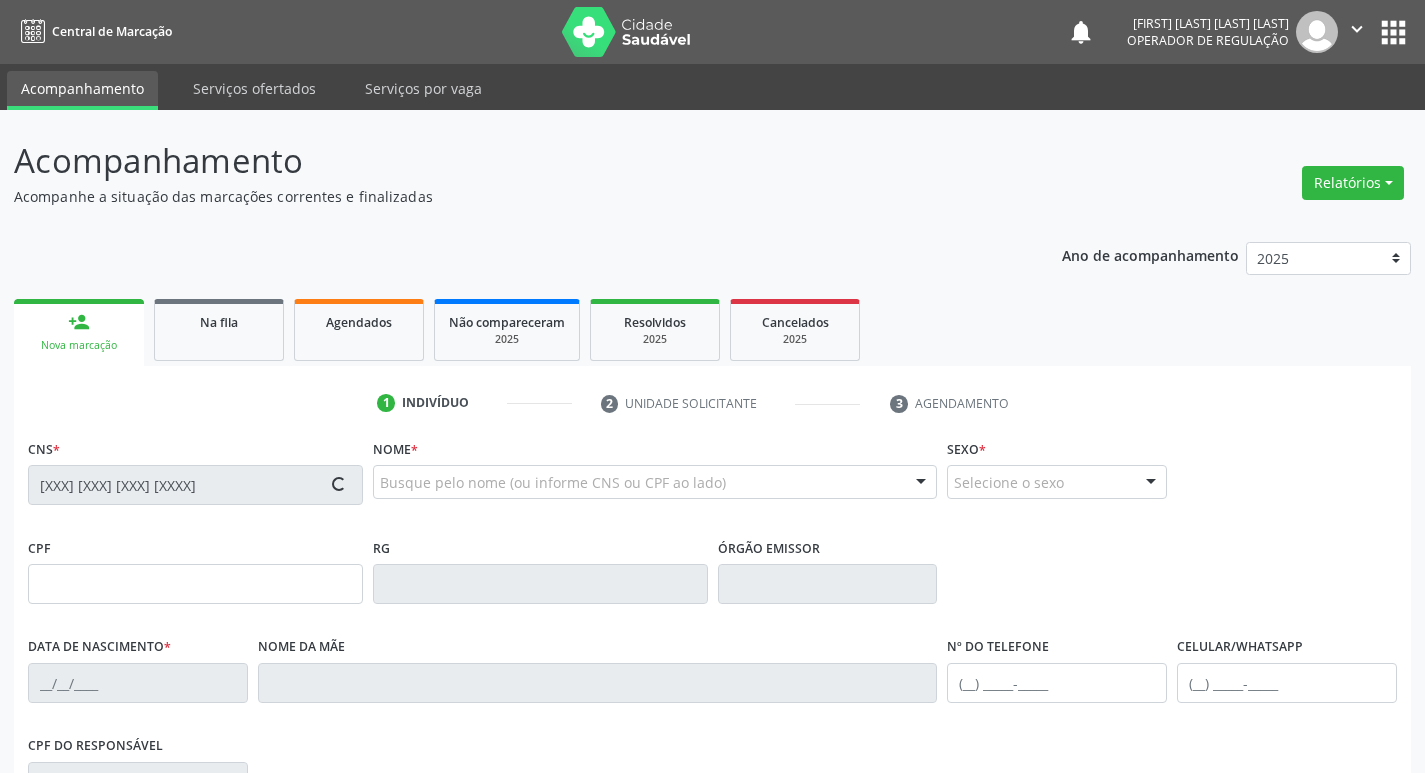 type on "[DD]/[MM]/[YYYY]" 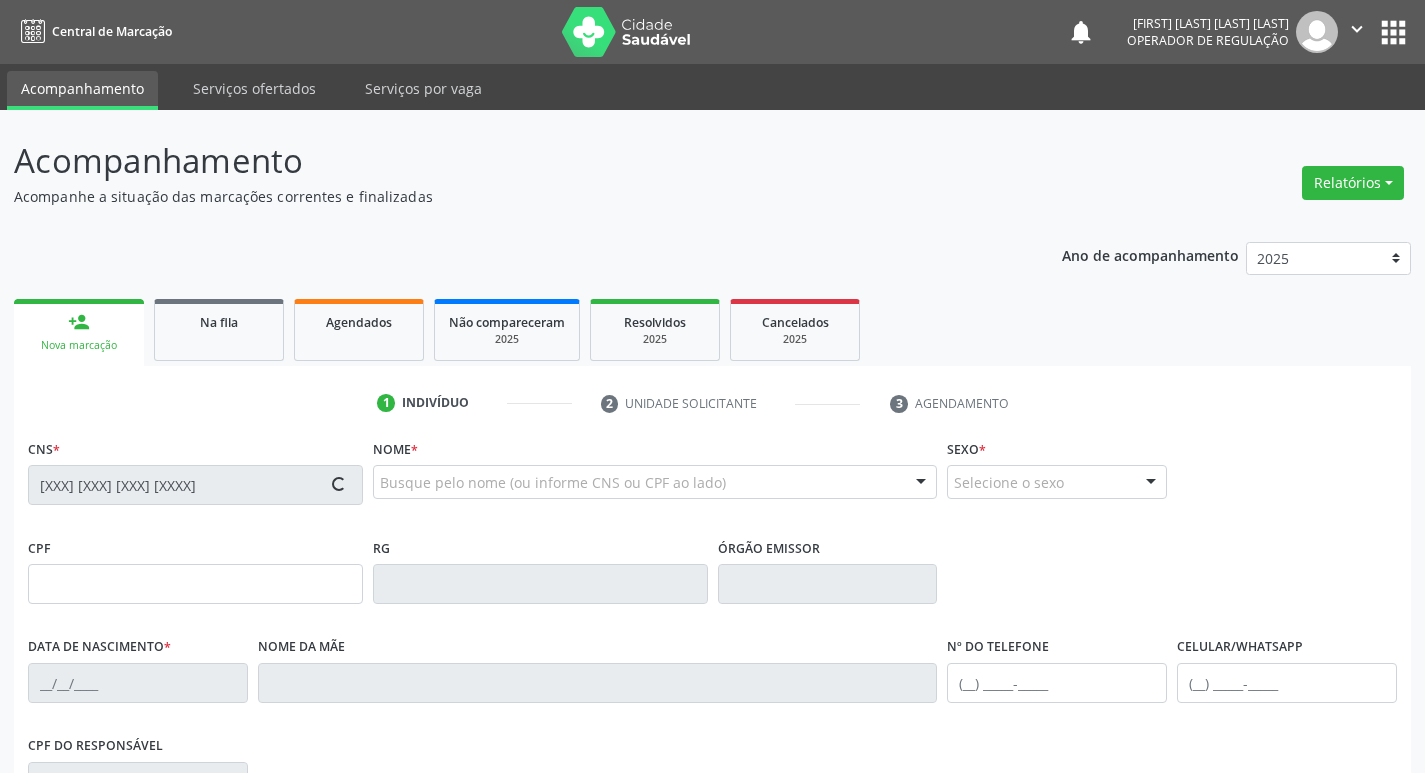 type on "[FIRST] [LAST] [LAST]" 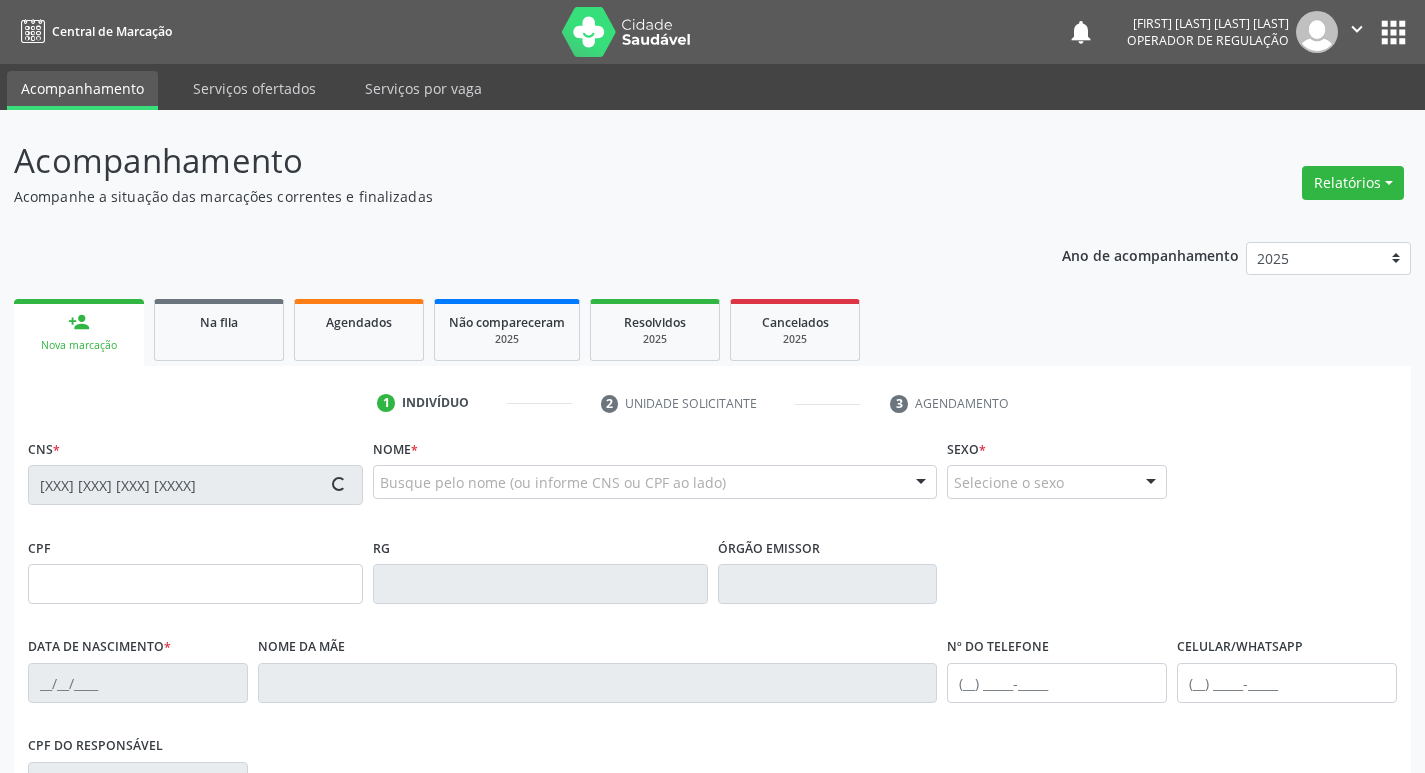 type on "([XX]) [XXXXX]-[XXXX]" 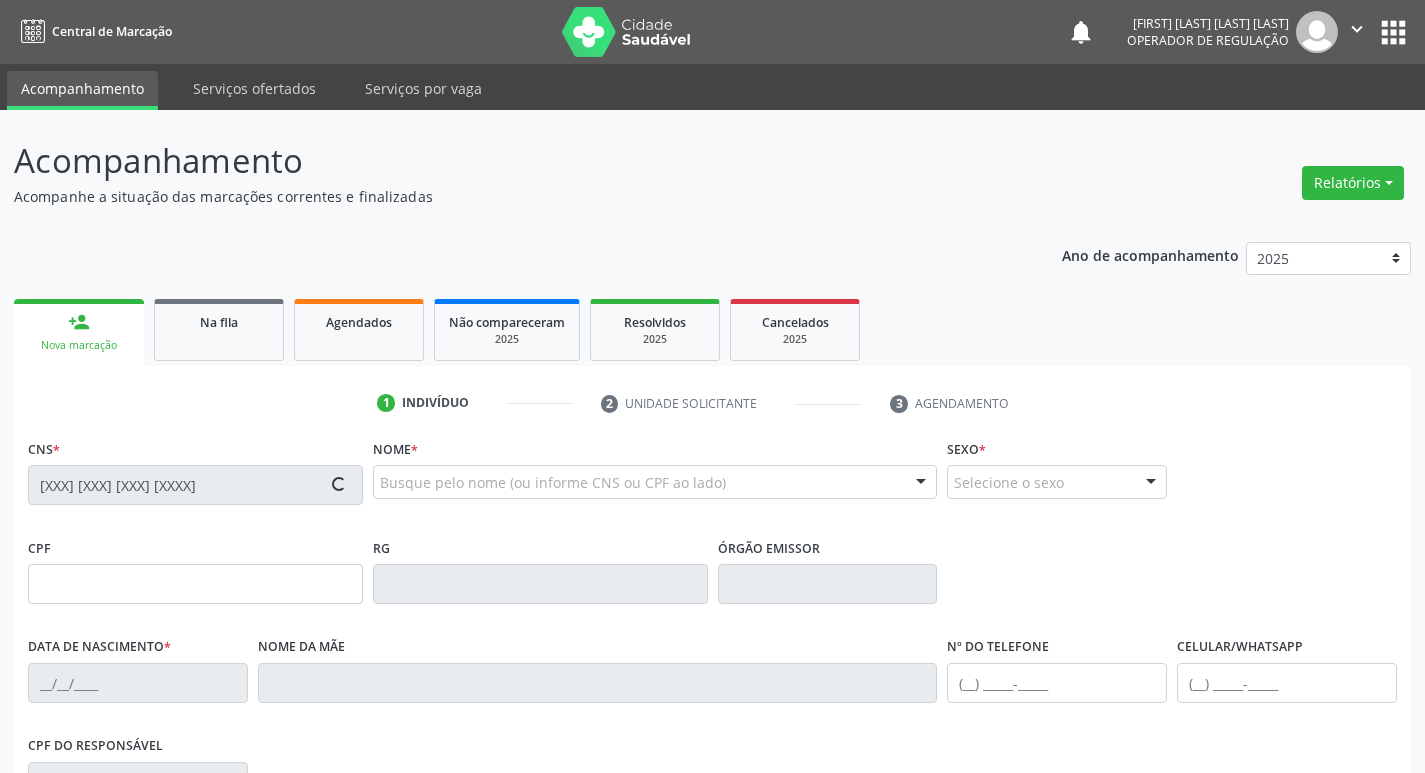 type on "([XX]) [XXXXX]-[XXXX]" 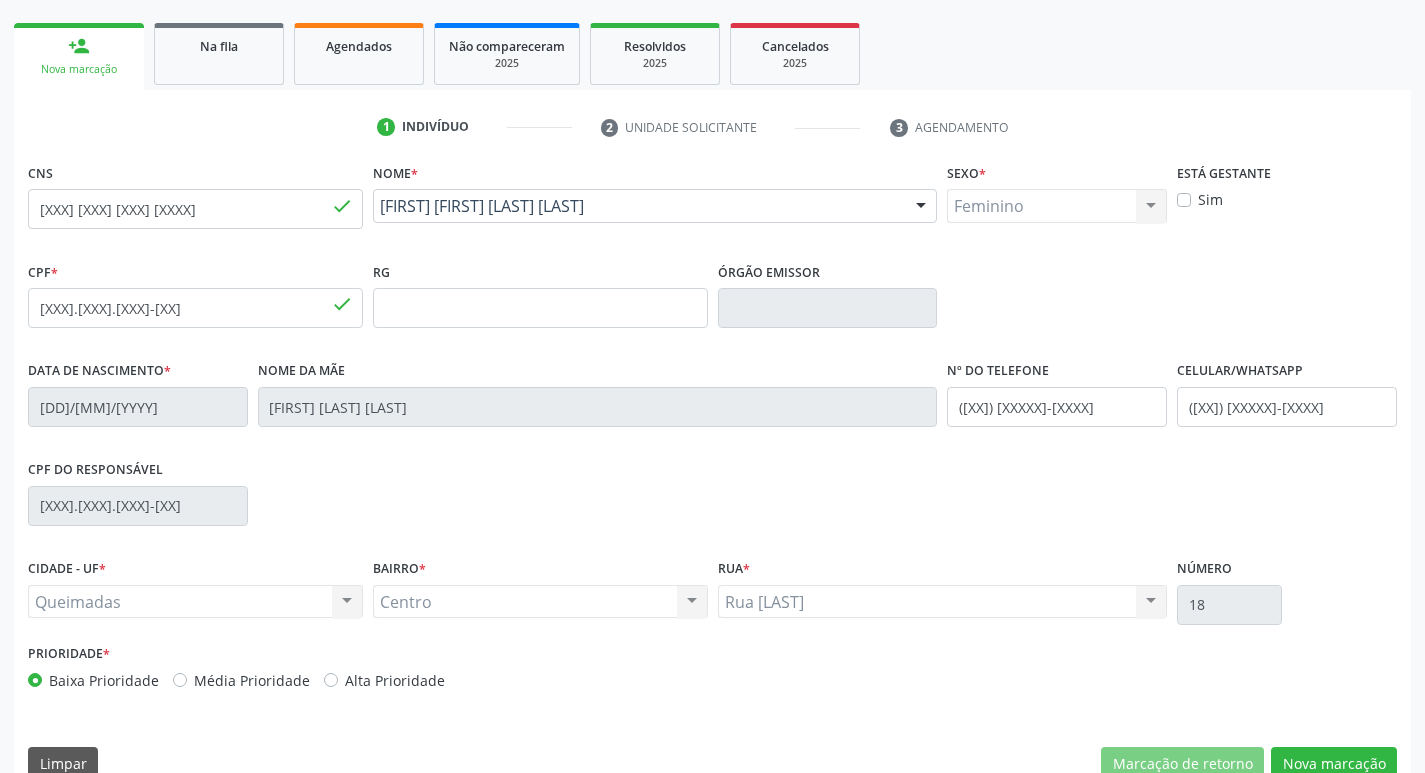 scroll, scrollTop: 289, scrollLeft: 0, axis: vertical 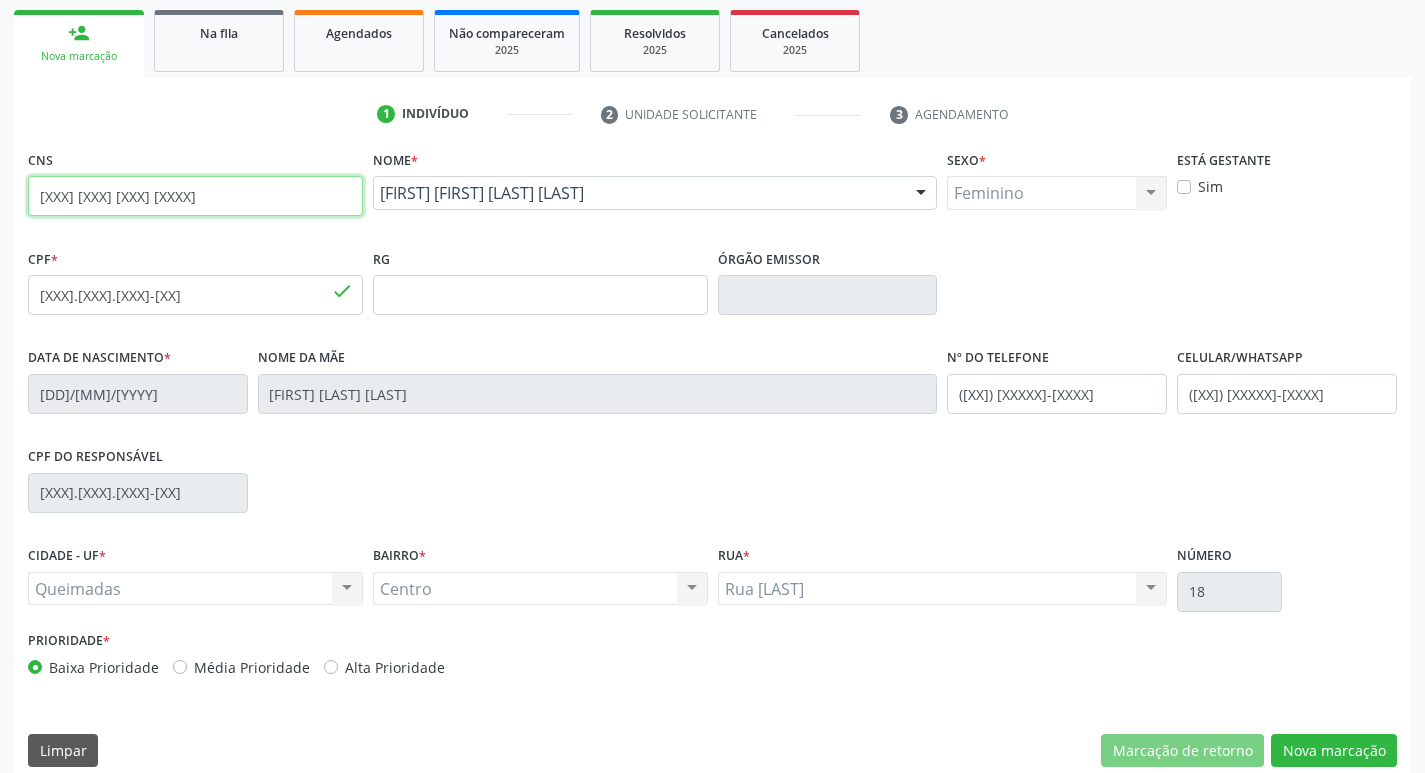 drag, startPoint x: 234, startPoint y: 182, endPoint x: 0, endPoint y: 182, distance: 234 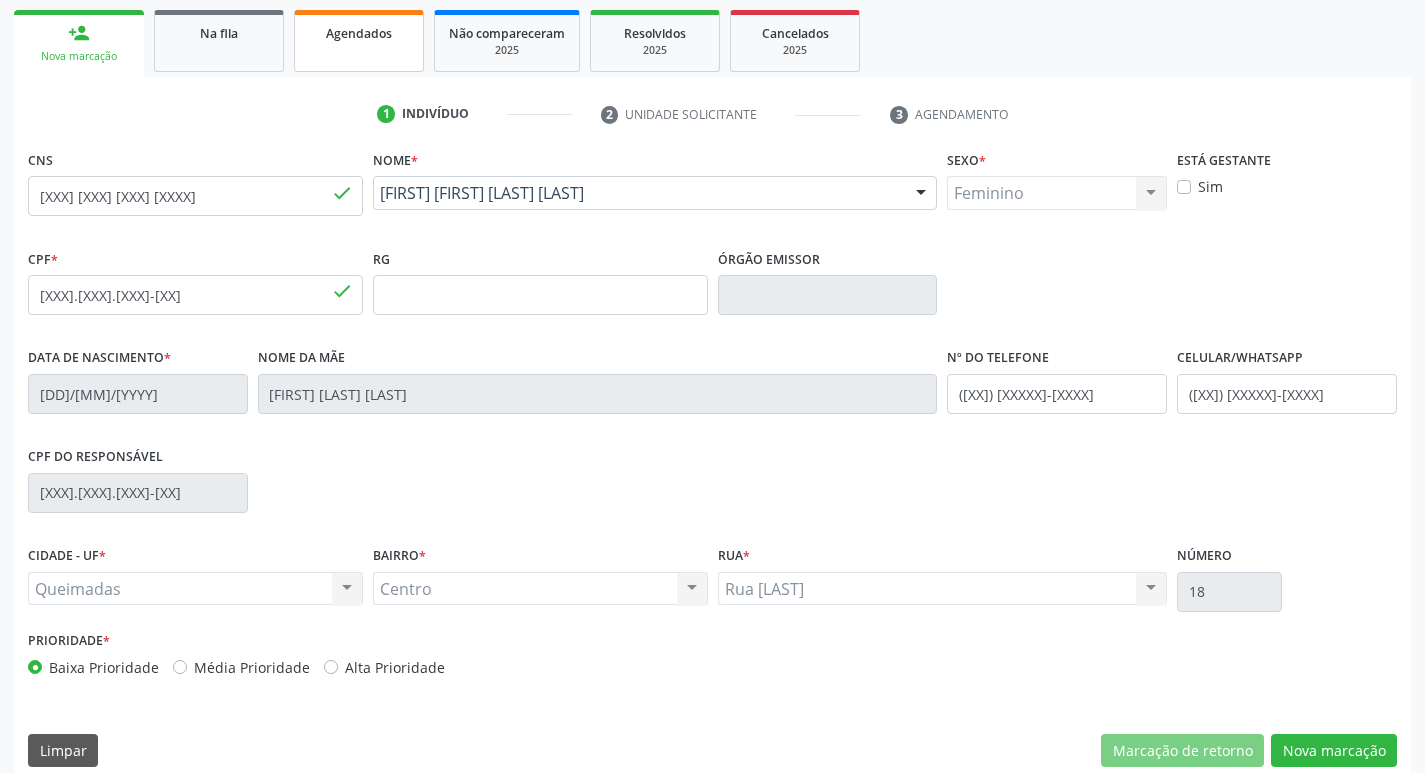 click on "Agendados" at bounding box center [359, 41] 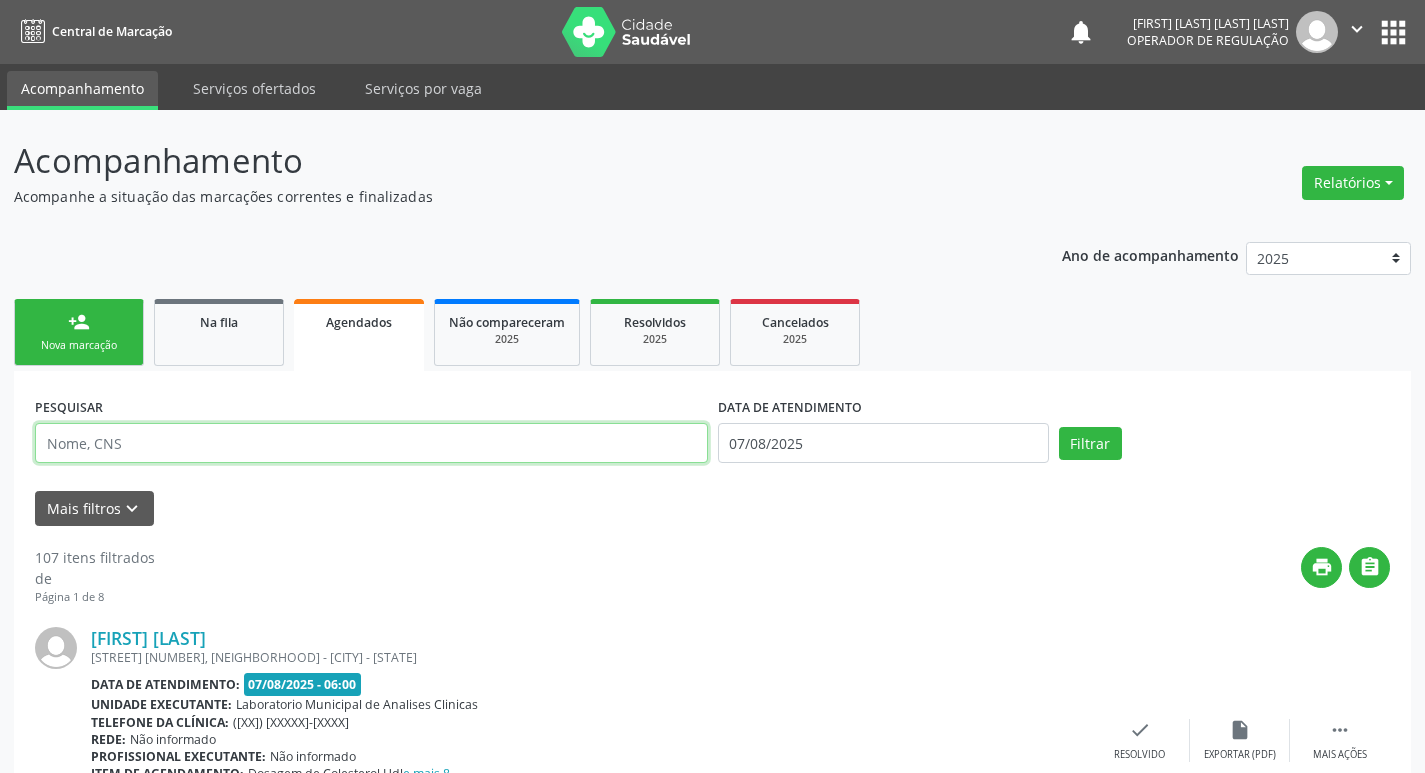 click at bounding box center (371, 443) 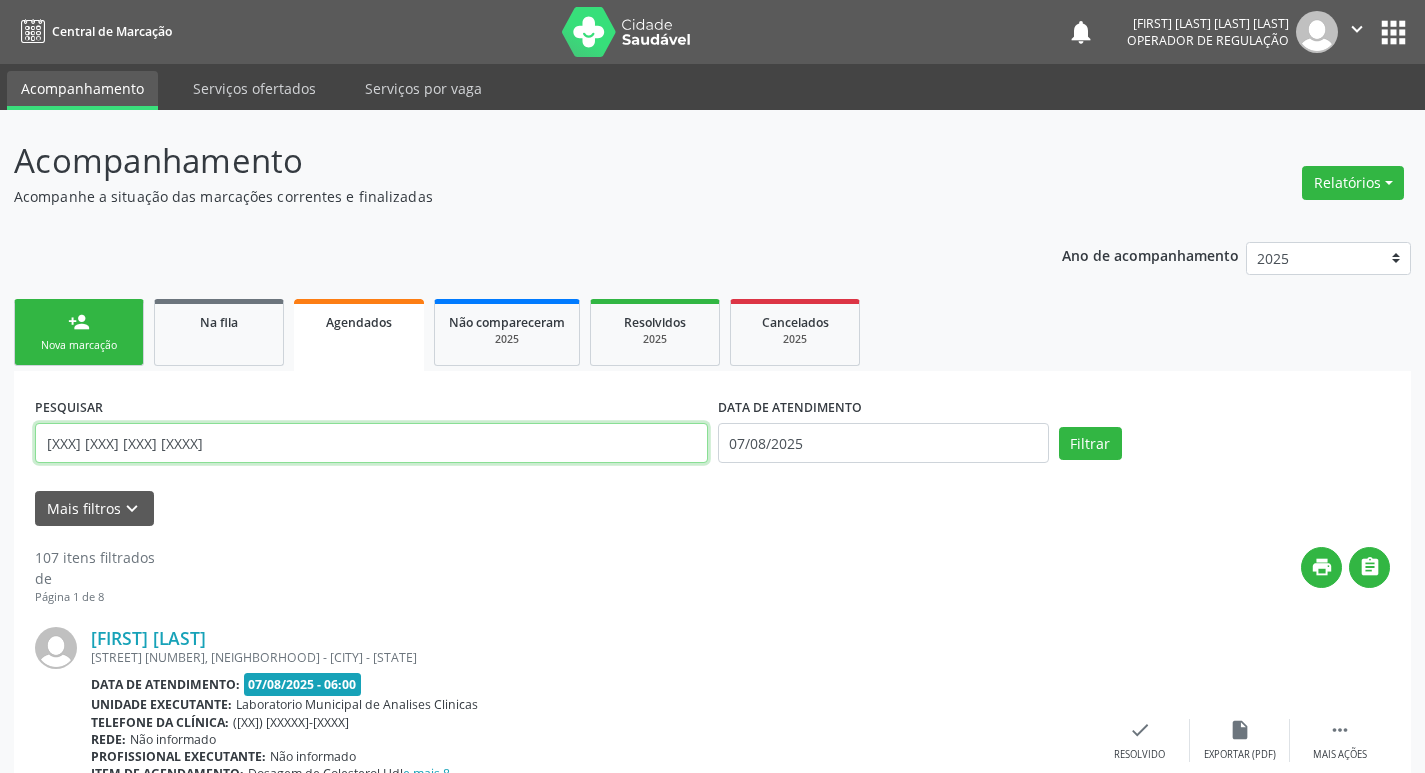 type on "[XXX] [XXX] [XXX] [XXXX]" 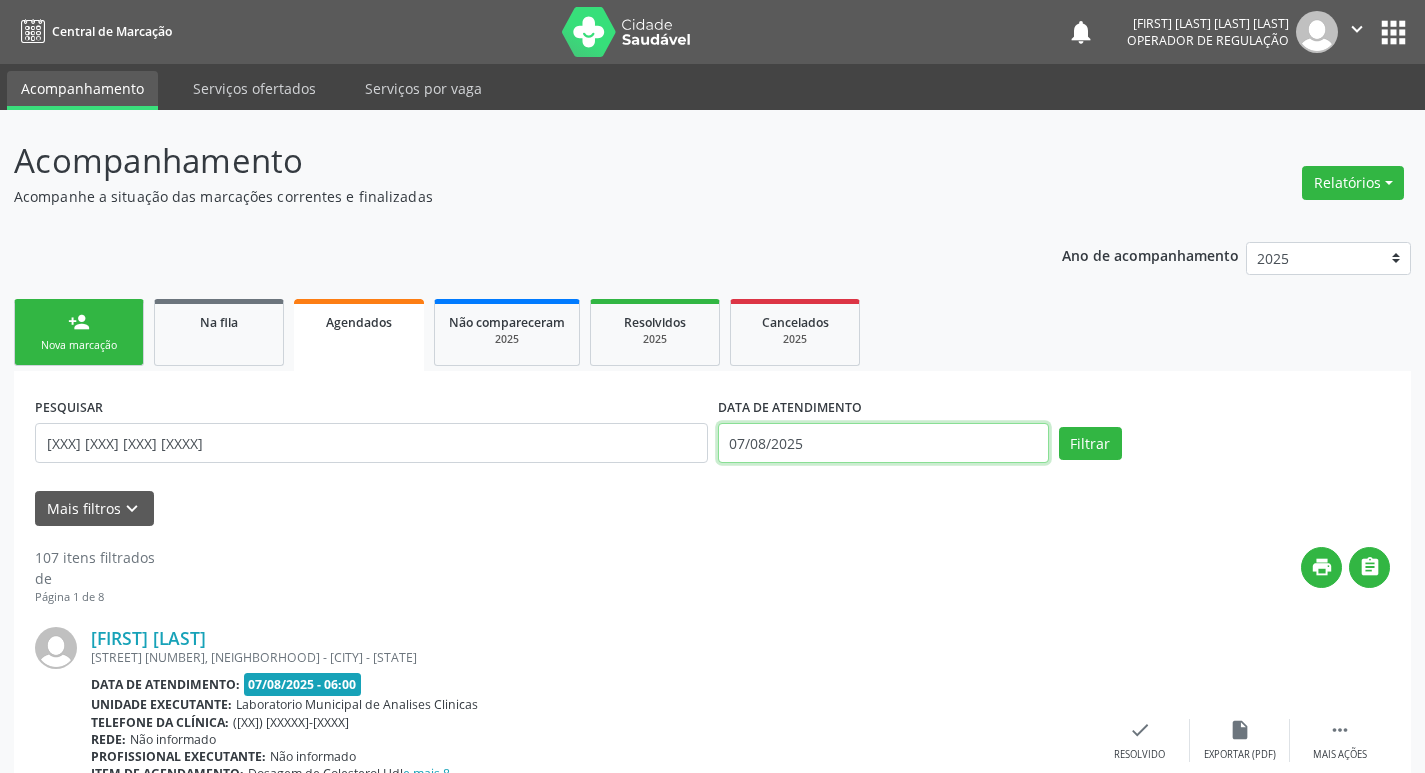 click on "07/08/2025" at bounding box center (883, 443) 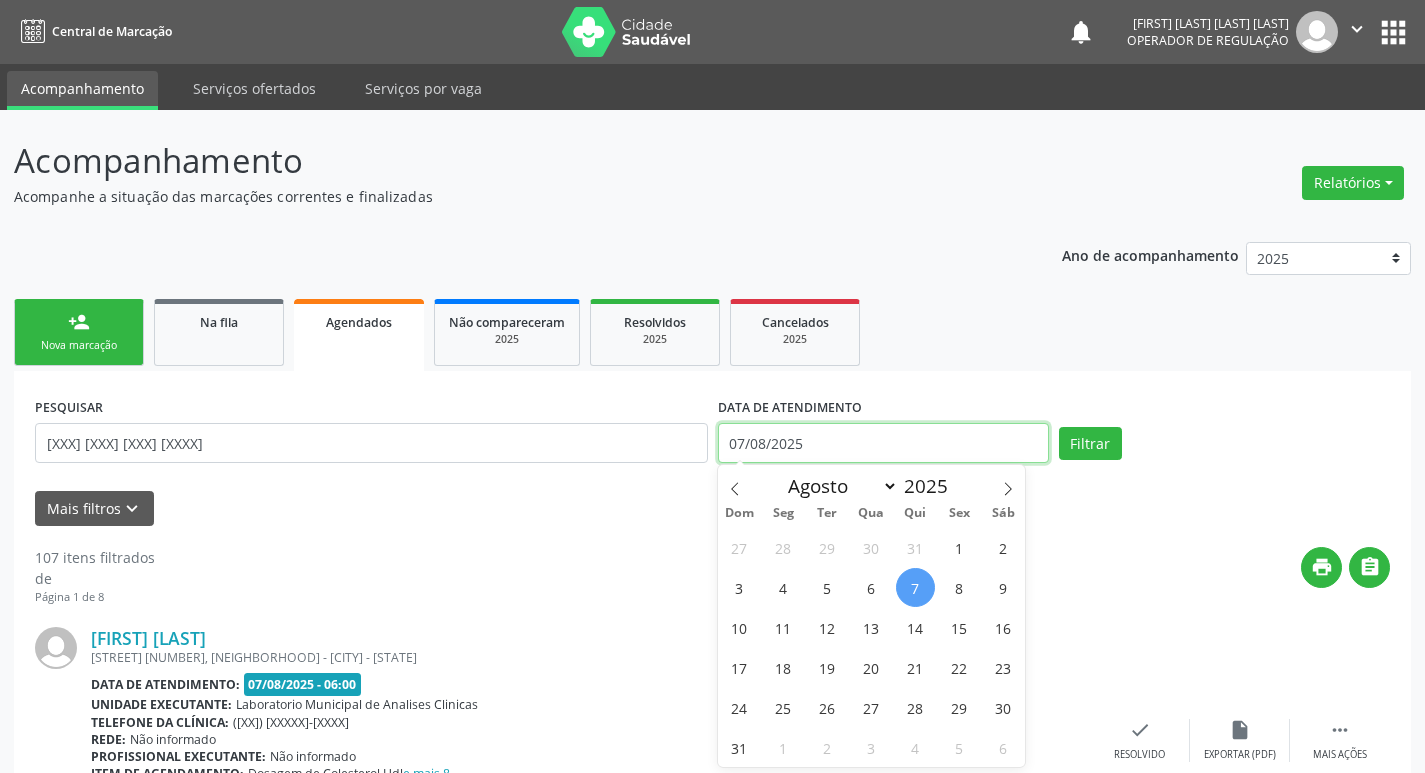 type 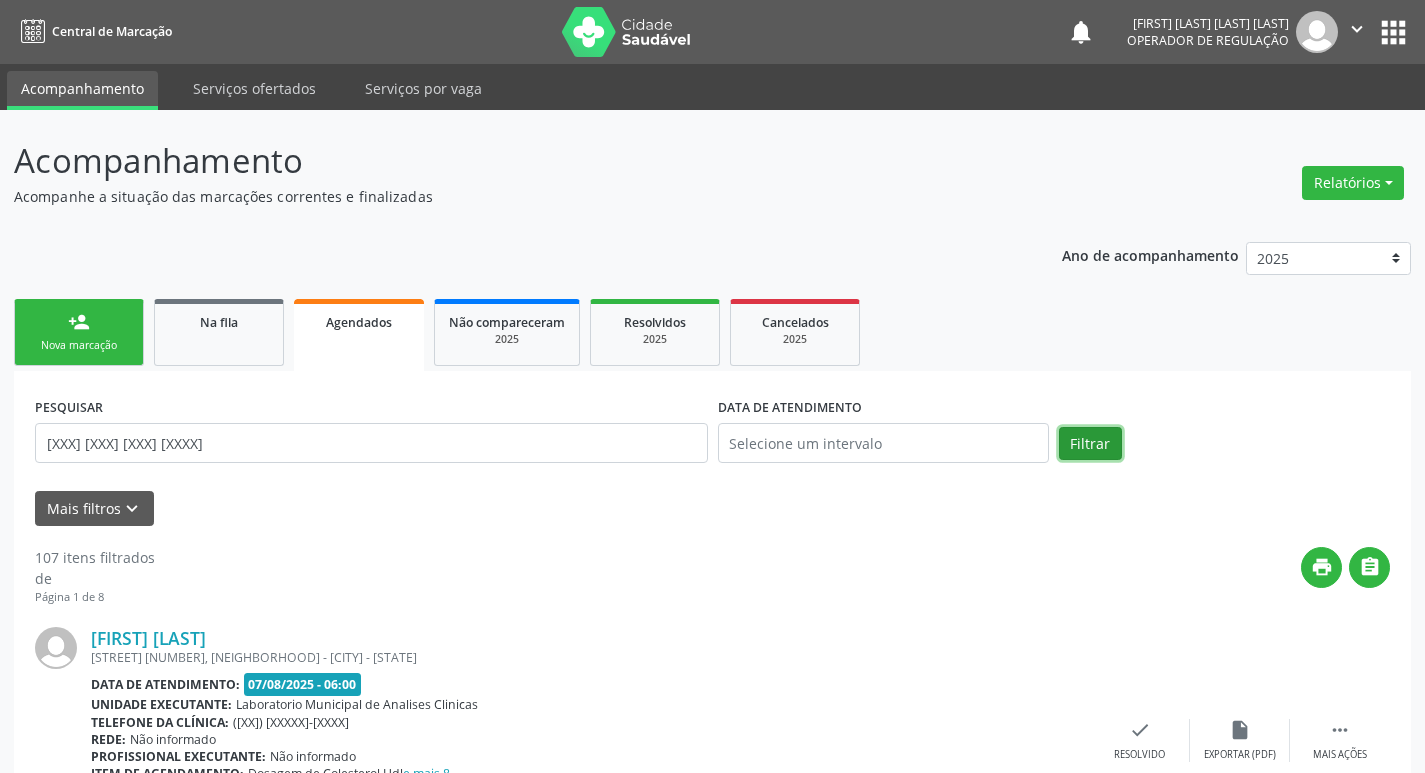 click on "Filtrar" at bounding box center [1090, 444] 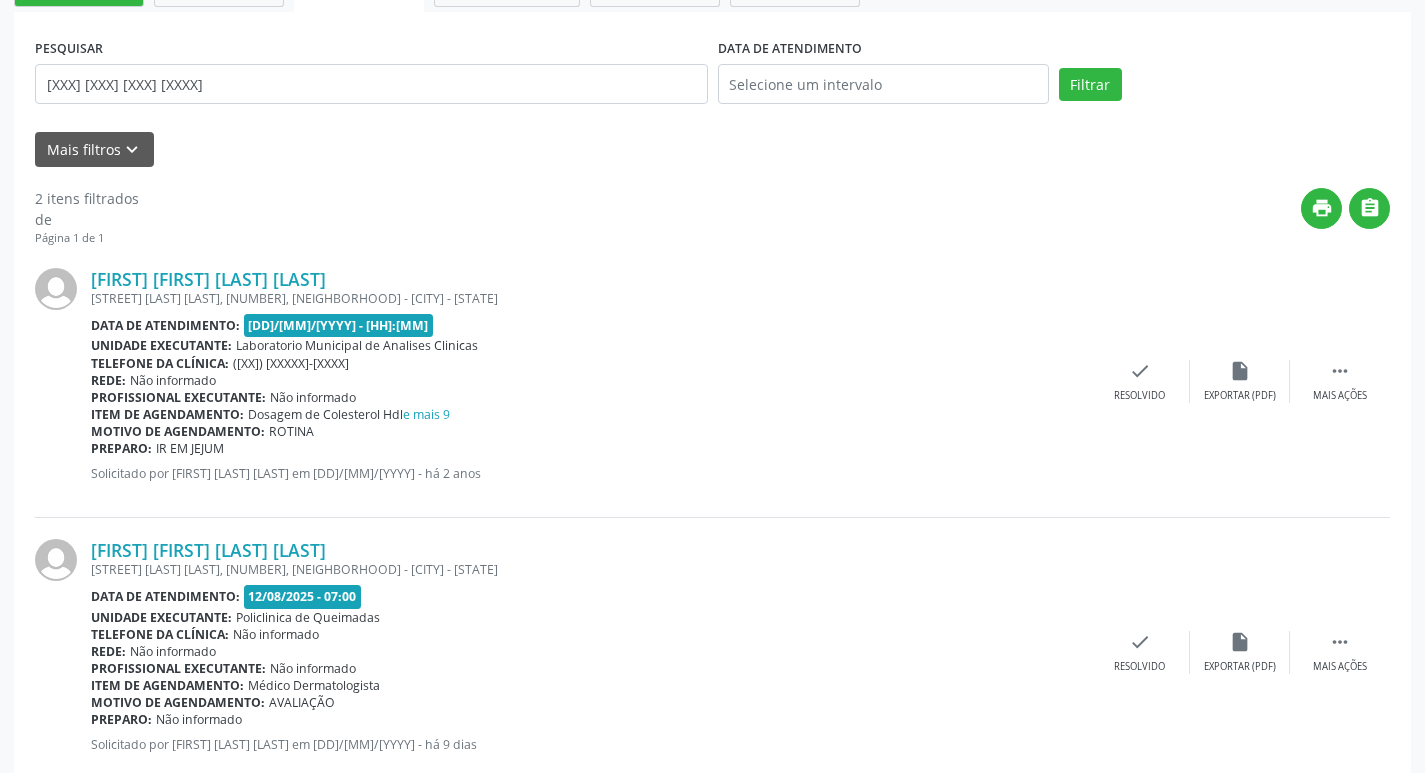 scroll, scrollTop: 409, scrollLeft: 0, axis: vertical 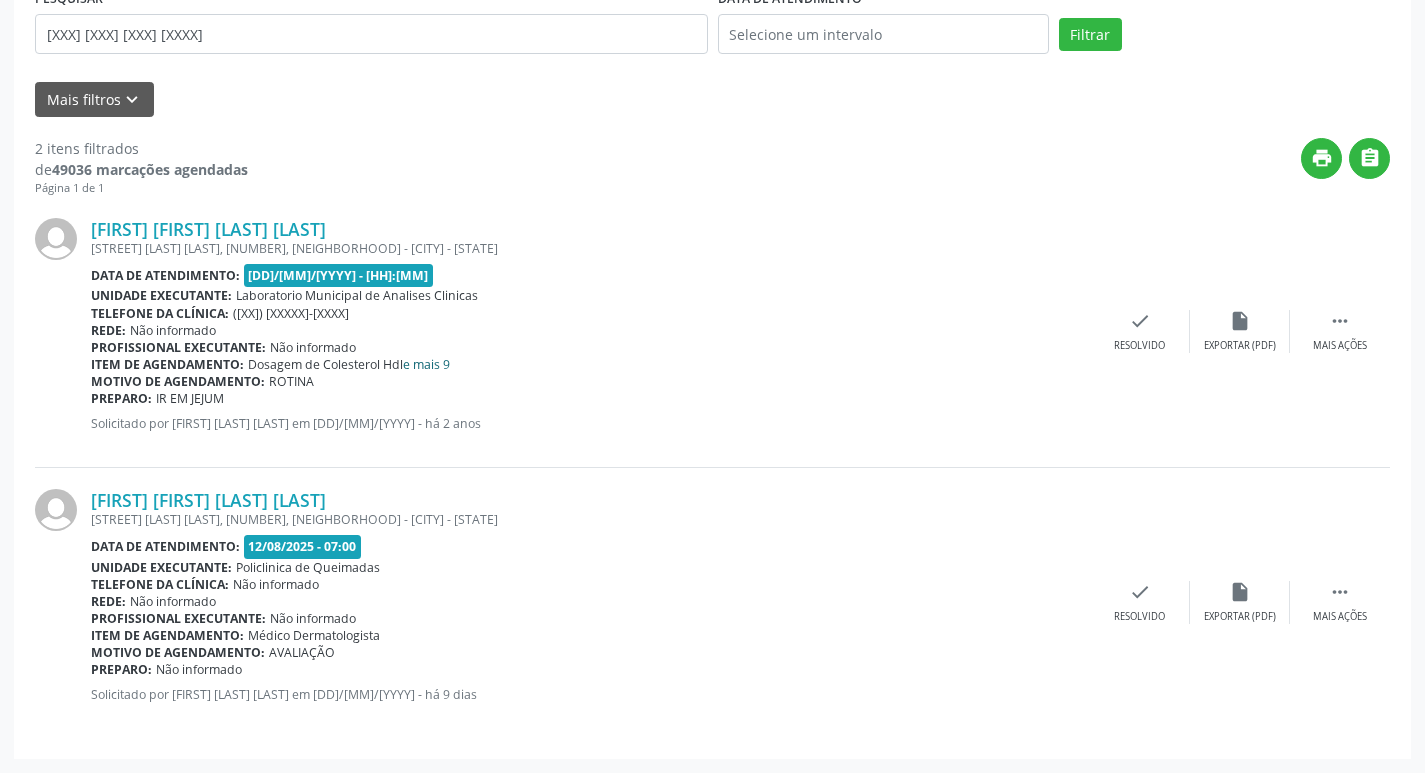 click on "e mais 9" at bounding box center [426, 364] 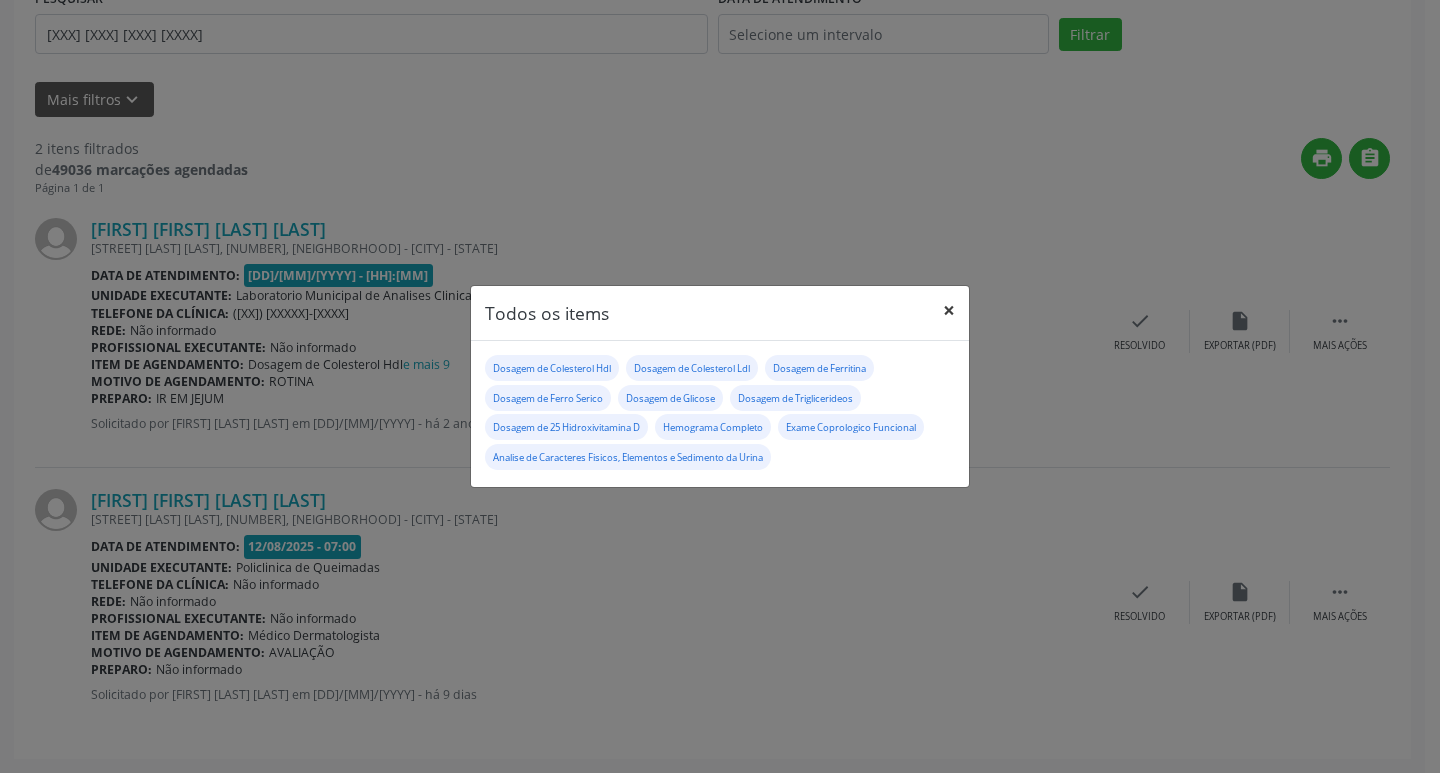 click on "×" at bounding box center [949, 310] 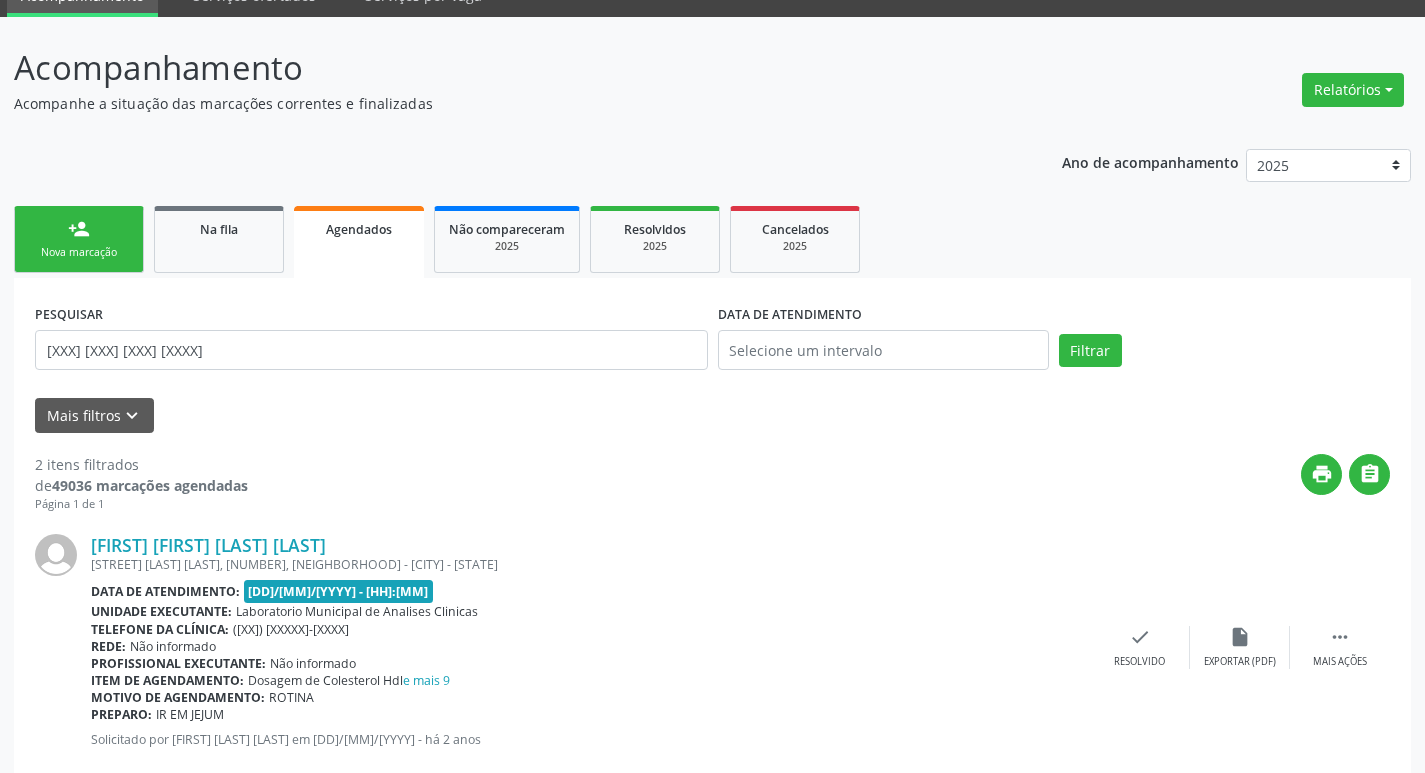 scroll, scrollTop: 74, scrollLeft: 0, axis: vertical 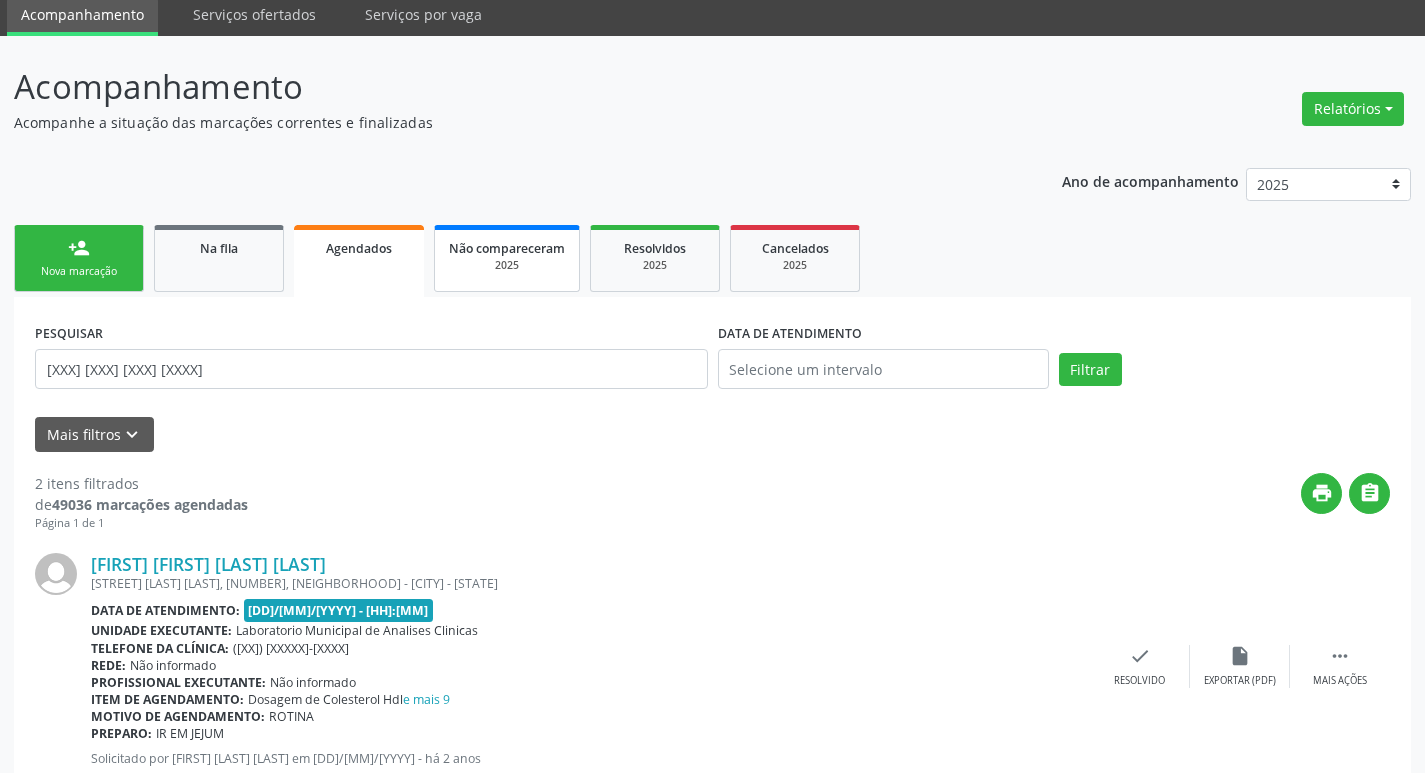 click on "Não compareceram
2025" at bounding box center [507, 258] 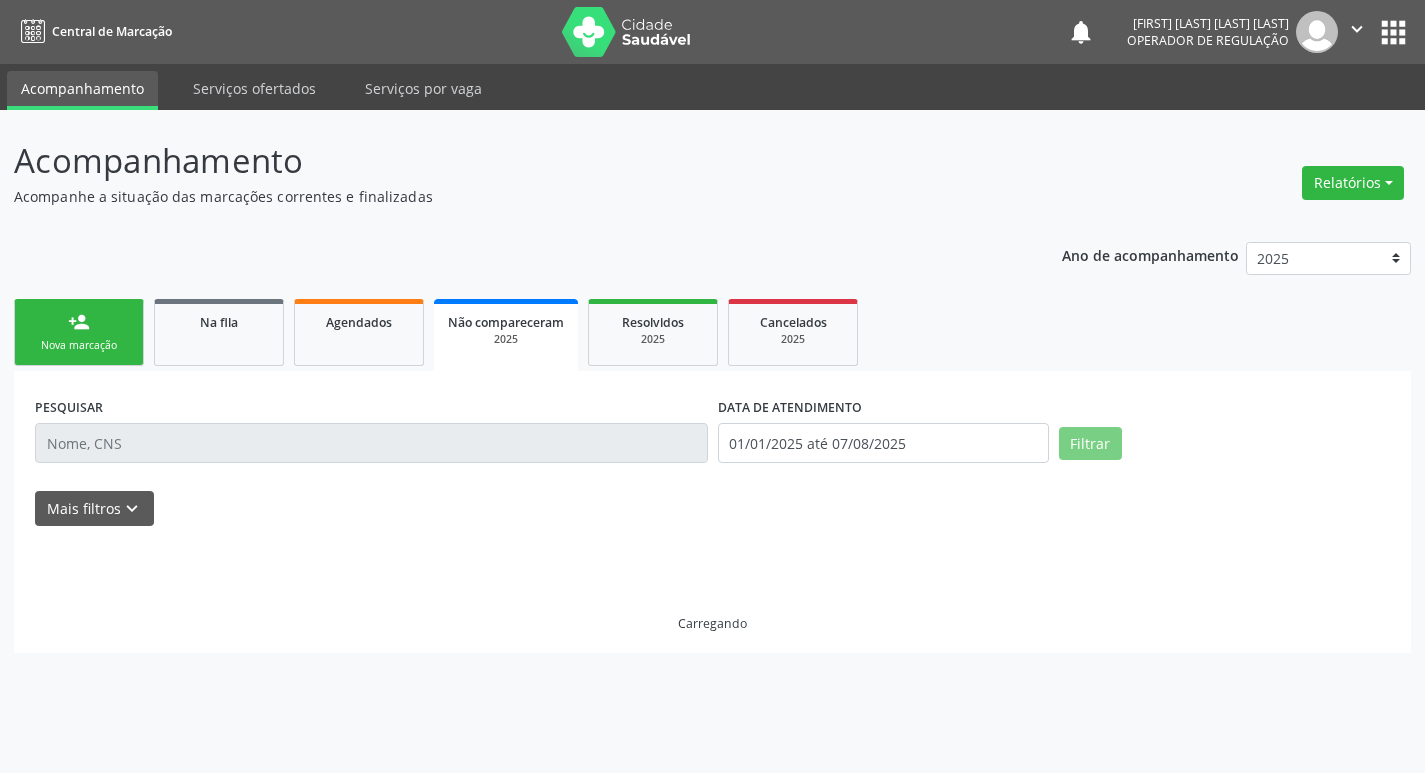 scroll, scrollTop: 0, scrollLeft: 0, axis: both 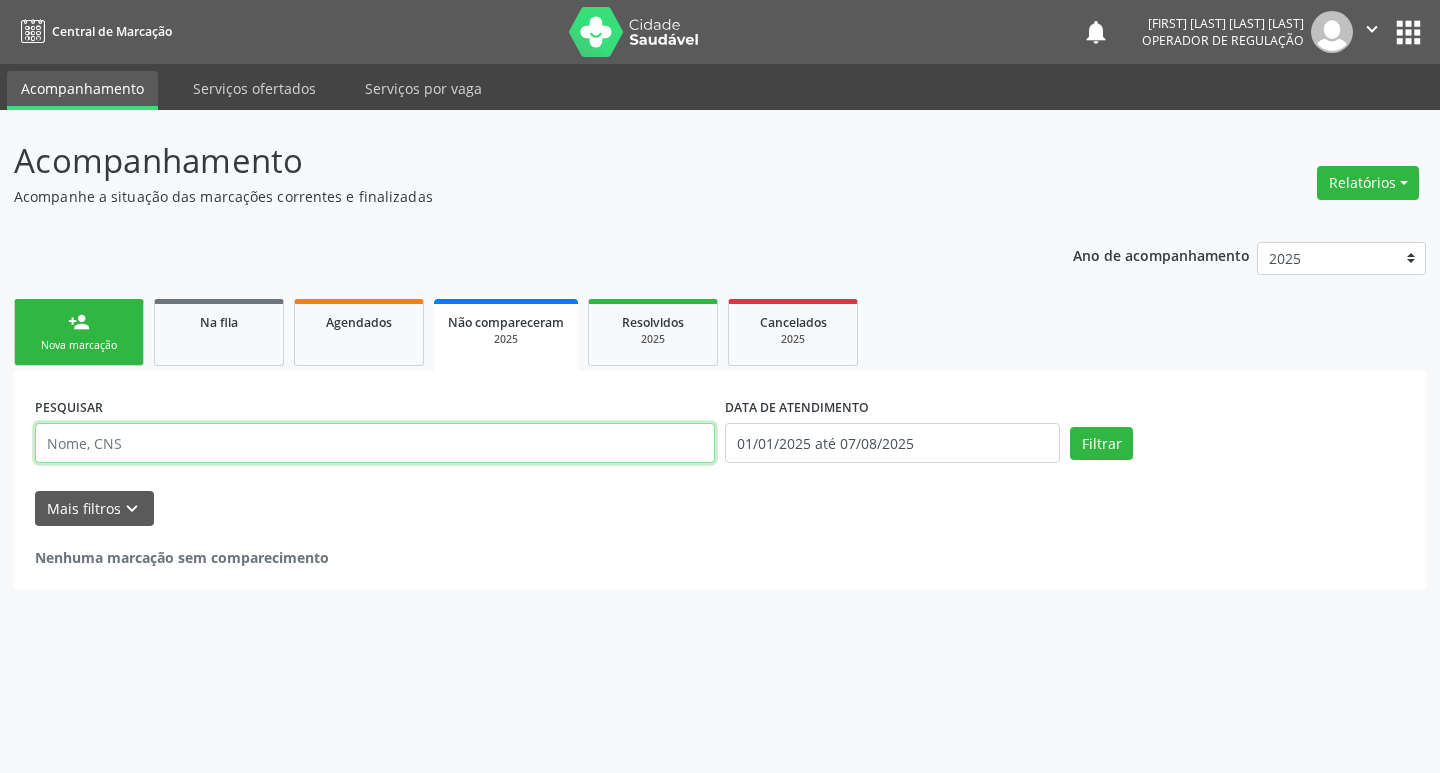 click at bounding box center [375, 443] 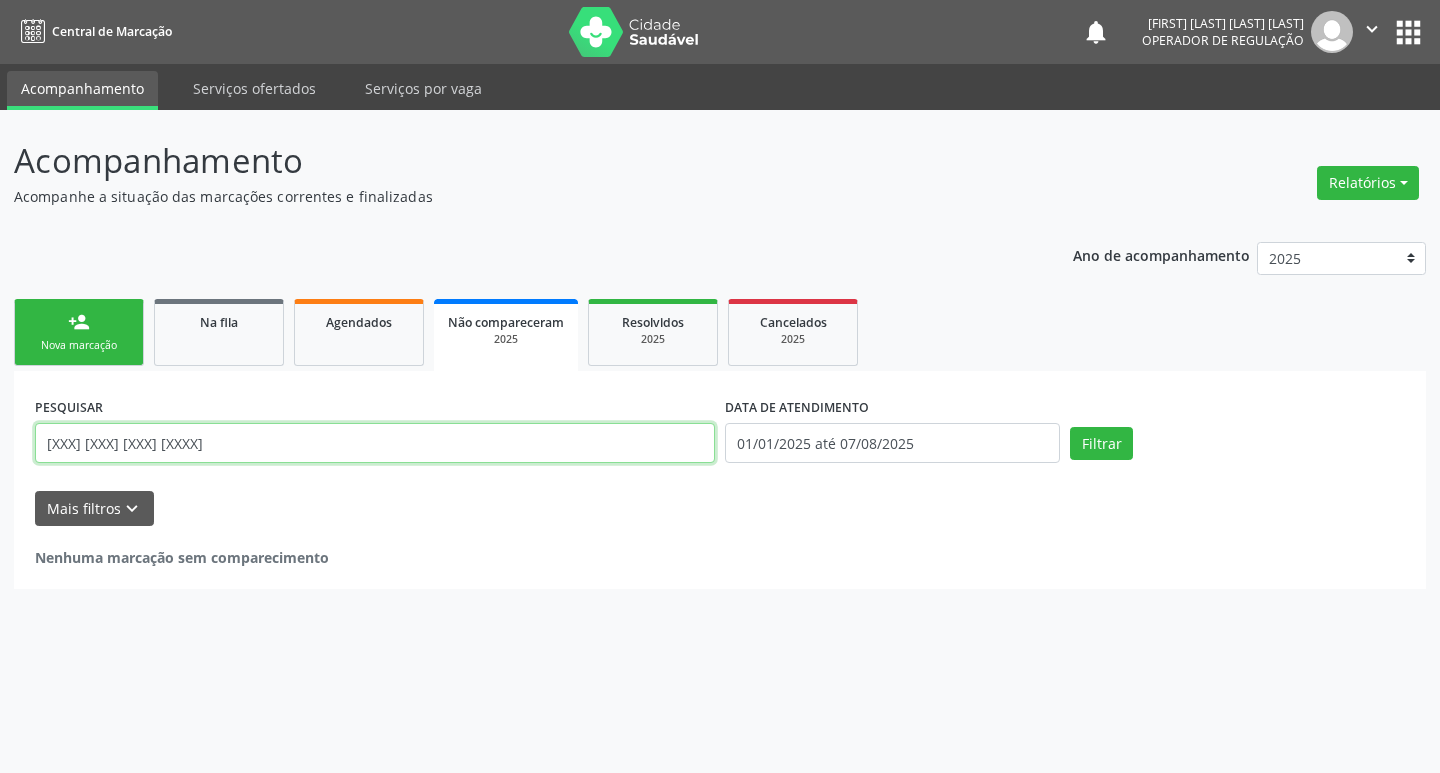 type on "[XXX] [XXX] [XXX] [XXXX]" 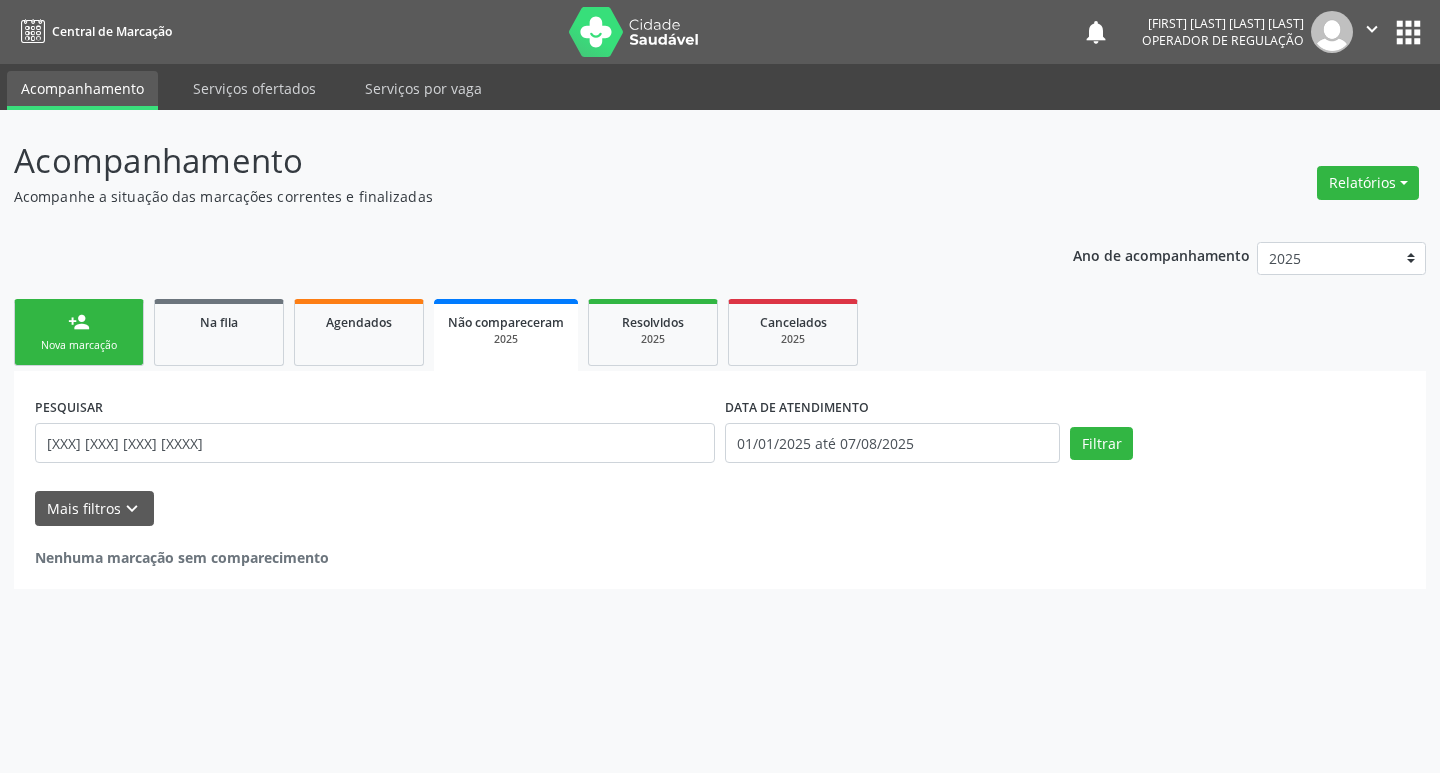 click on "Ano de acompanhamento
2025 2024 2023 2022 2021
person_add
Nova marcação
Na fila   Agendados   Não compareceram
2025
Resolvidos
2025
Cancelados
2025
PESQUISAR
[XXX] [XXX] [XXX] [XXXX]
DATA DE ATENDIMENTO
[DD]/[MM]/[YYYY] até [DD]/[MM]/[YYYY]
Filtrar
UNIDADE DE REFERÊNCIA
Selecione uma UBS
Todas as UBS   UBSF Ligeiro II   UBSF Saulo Leal Ernesto de Melo   UBSF Castanho   UBSF Baixa Verde   UBSF Ze Velho   UBSF Boa Vista   UBSF Olho Dagua Salgado   UBSF Zumbi   NASF Pedra do Touro   UBSF Lutador   UBSF Anibal Teixeira   UBSF Central   UBSF Riacho do Meio   UBSF Caixa Dagua   UBSF Ligeiro I   UBSF Malhada Grande   UBSF Vila   UBSF Guritiba   NASF Tataguassu   UBSF Cidade Tiao do Rego
Nenhum resultado encontrado para: "   "
Não há nenhuma opção para ser exibida.
UNIDADE EXECUTANTE" at bounding box center (720, 408) 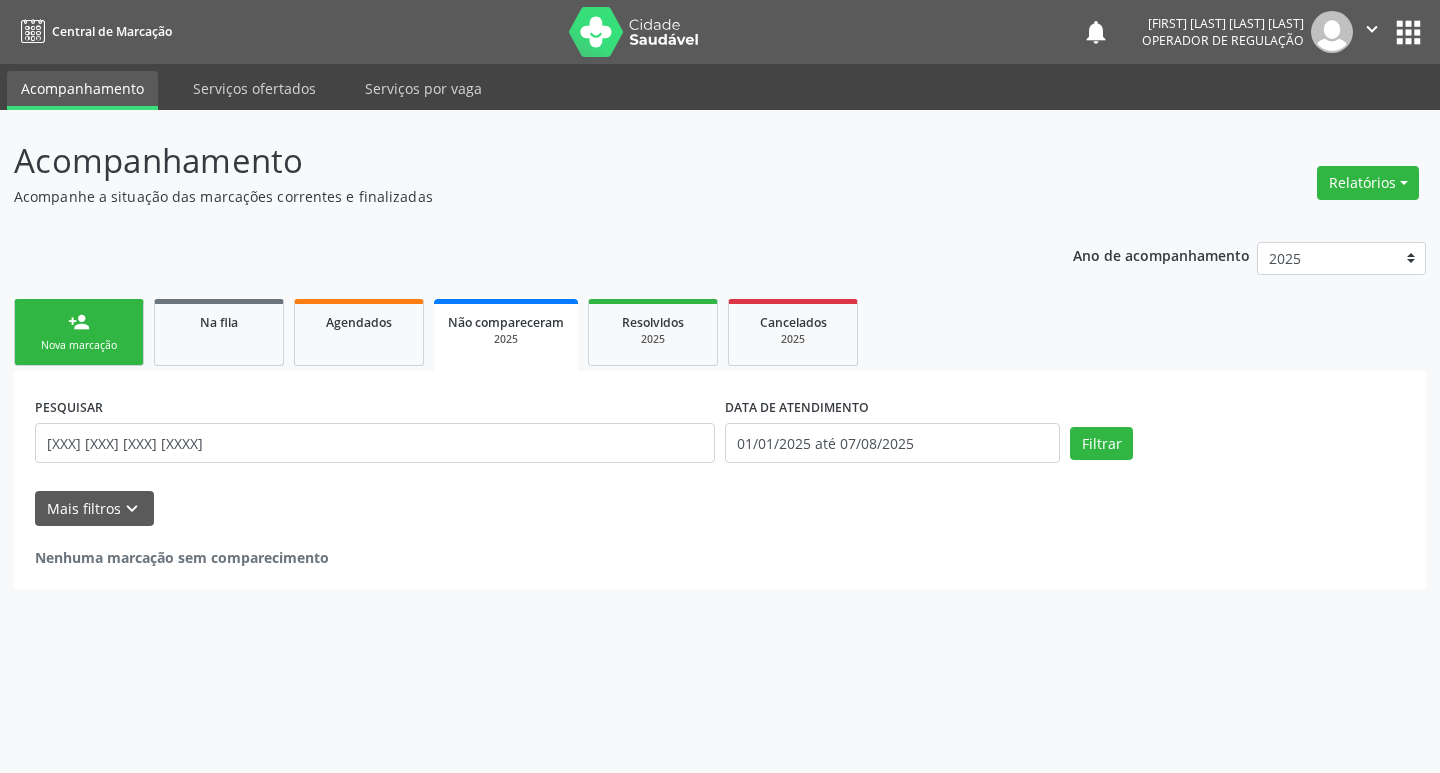 click on "person_add
Nova marcação" at bounding box center (79, 332) 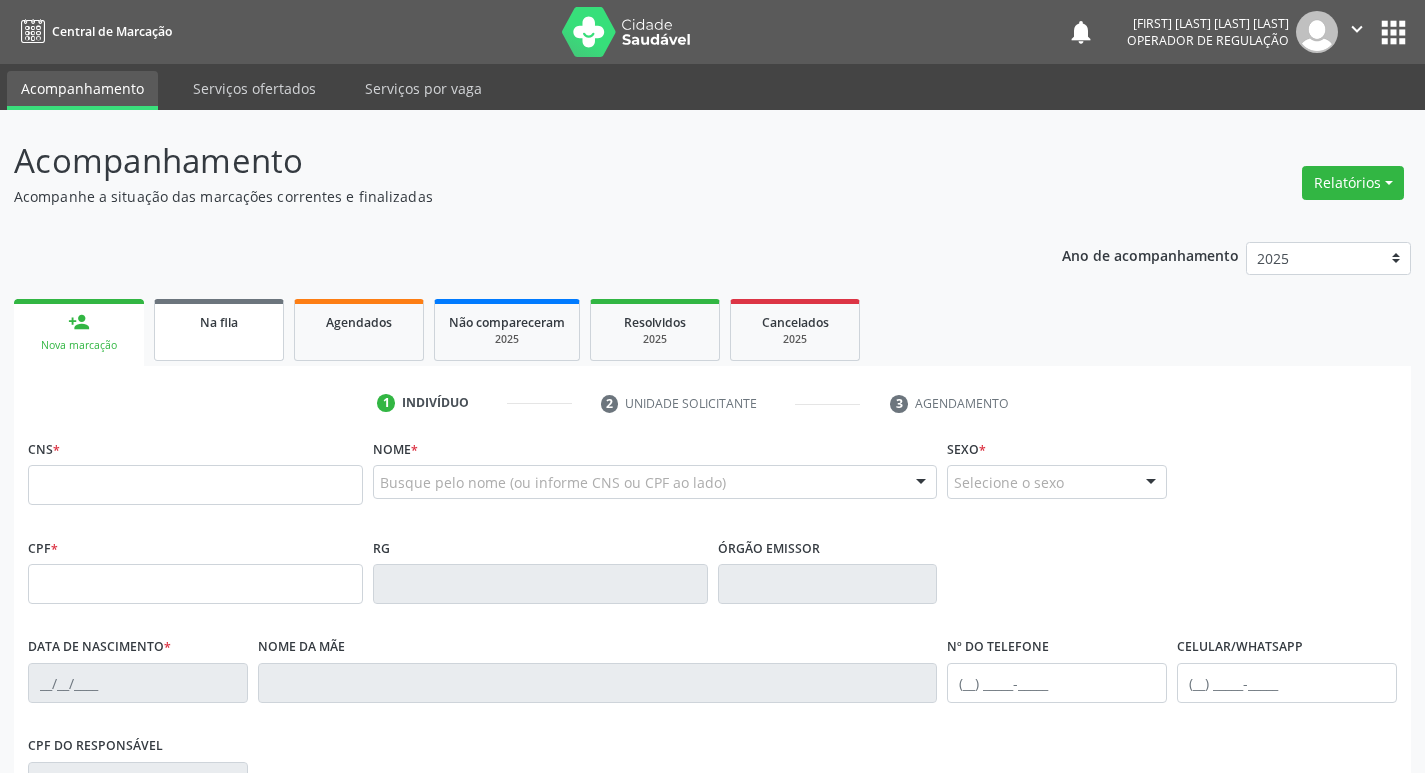 click on "Na fila" at bounding box center (219, 330) 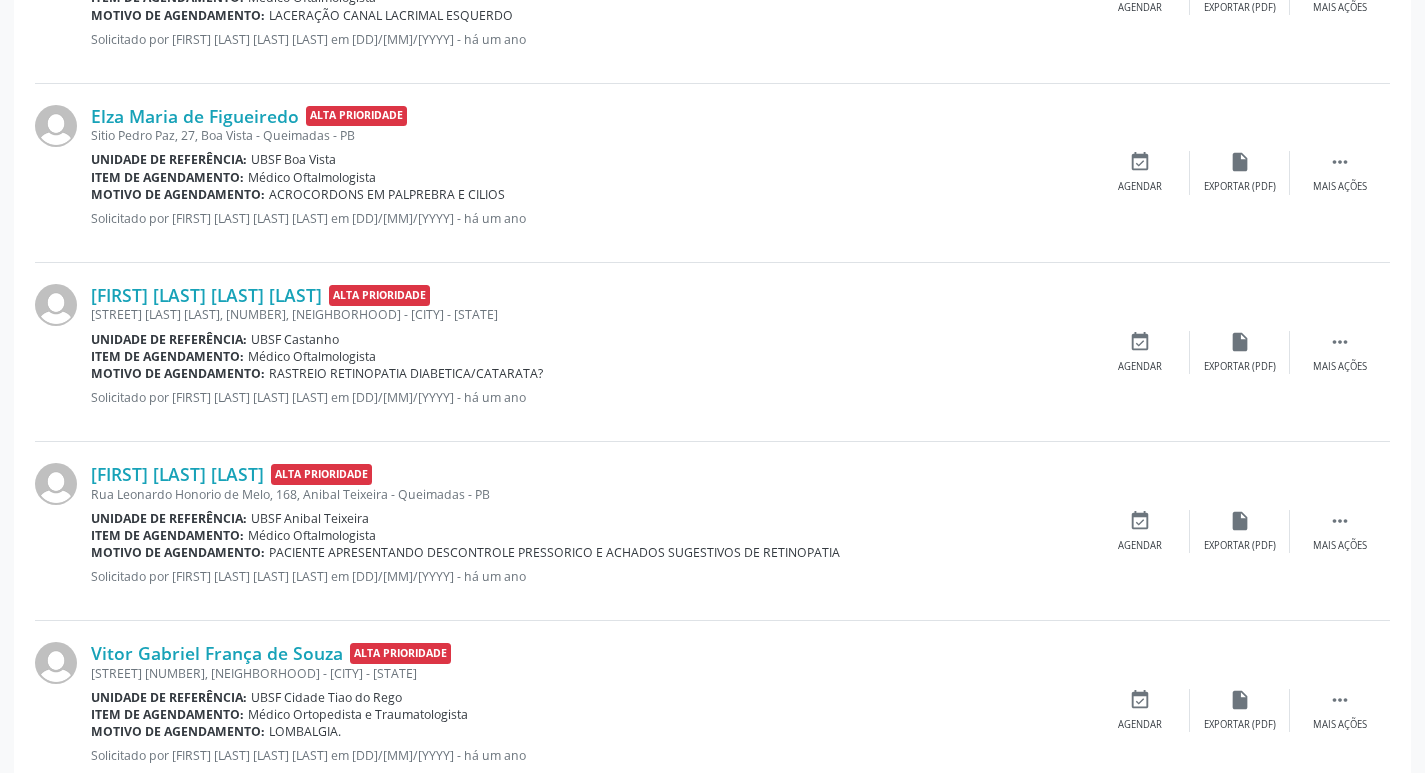 scroll, scrollTop: 2594, scrollLeft: 0, axis: vertical 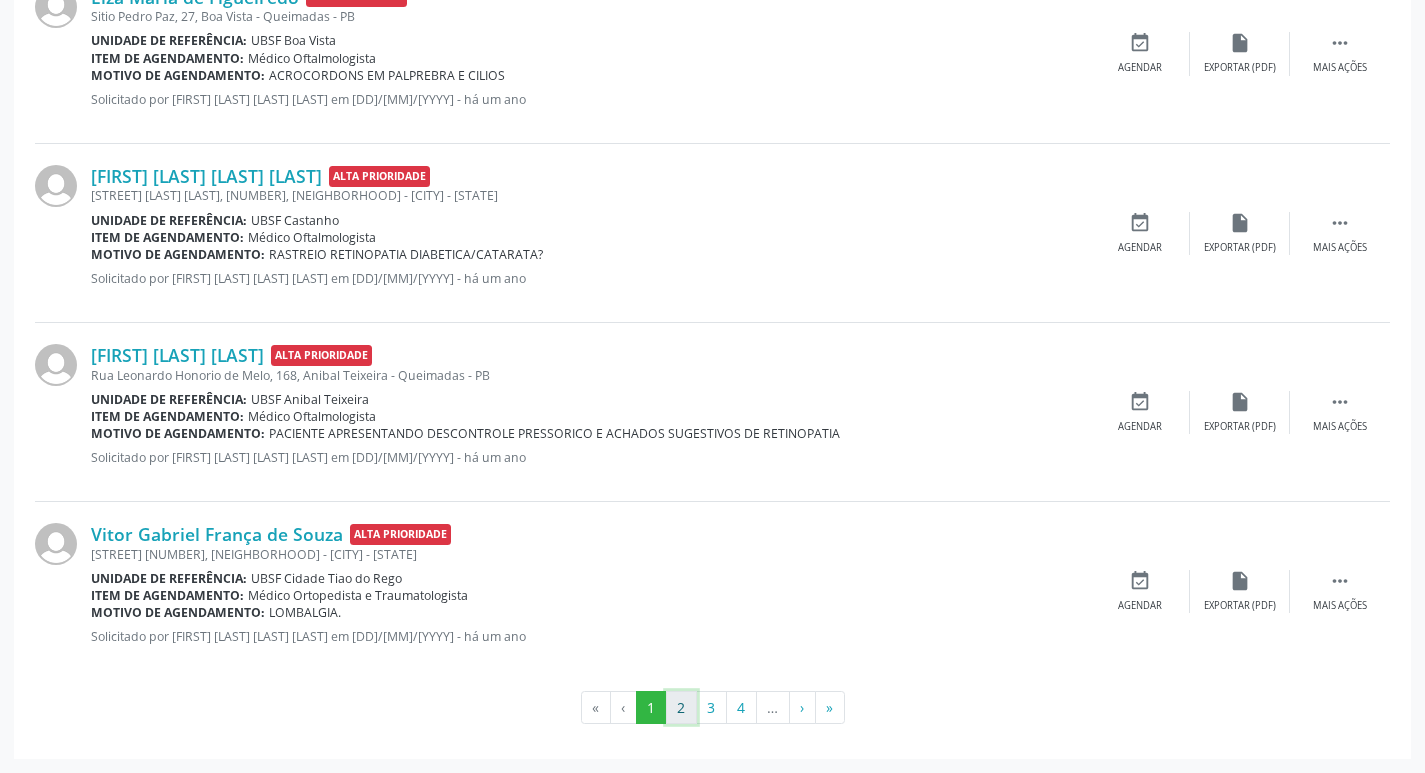 click on "2" at bounding box center (681, 708) 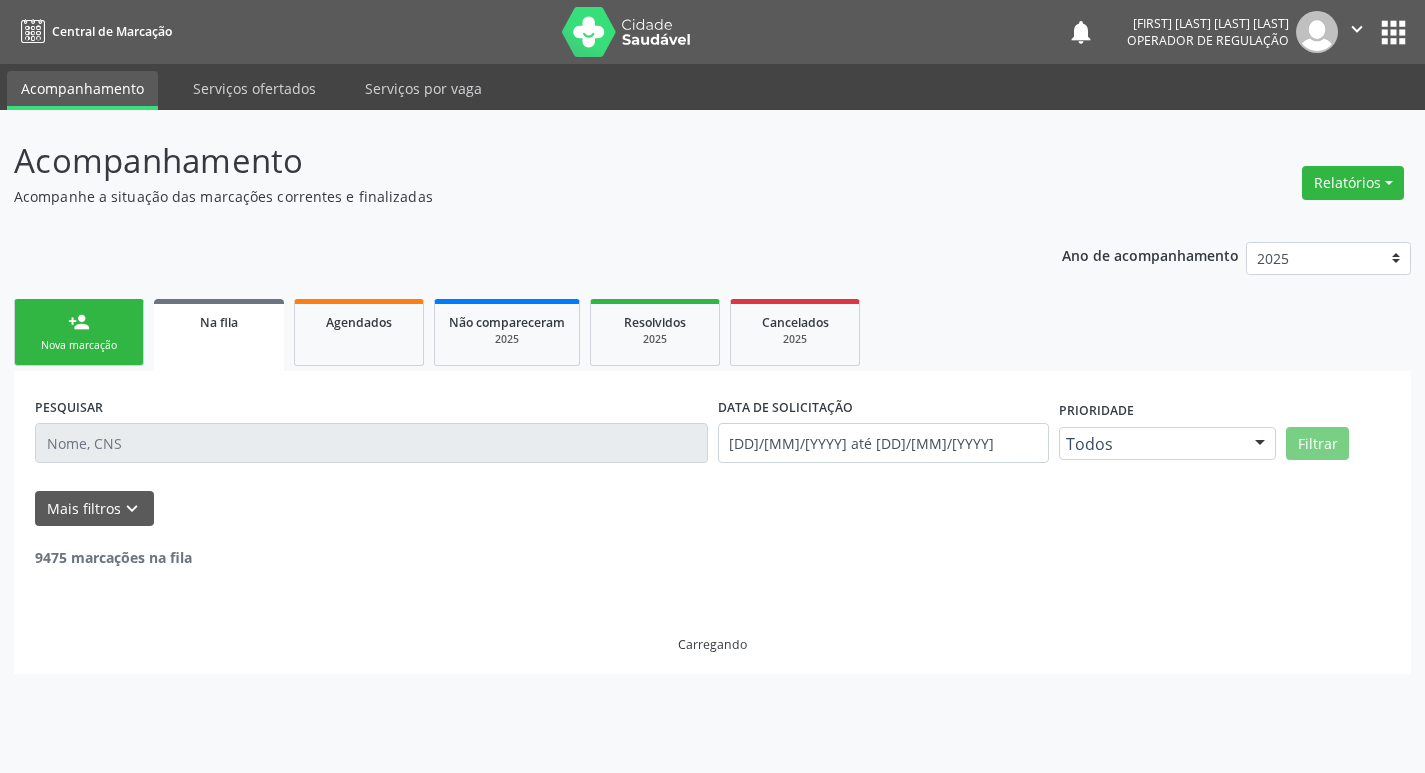 scroll, scrollTop: 0, scrollLeft: 0, axis: both 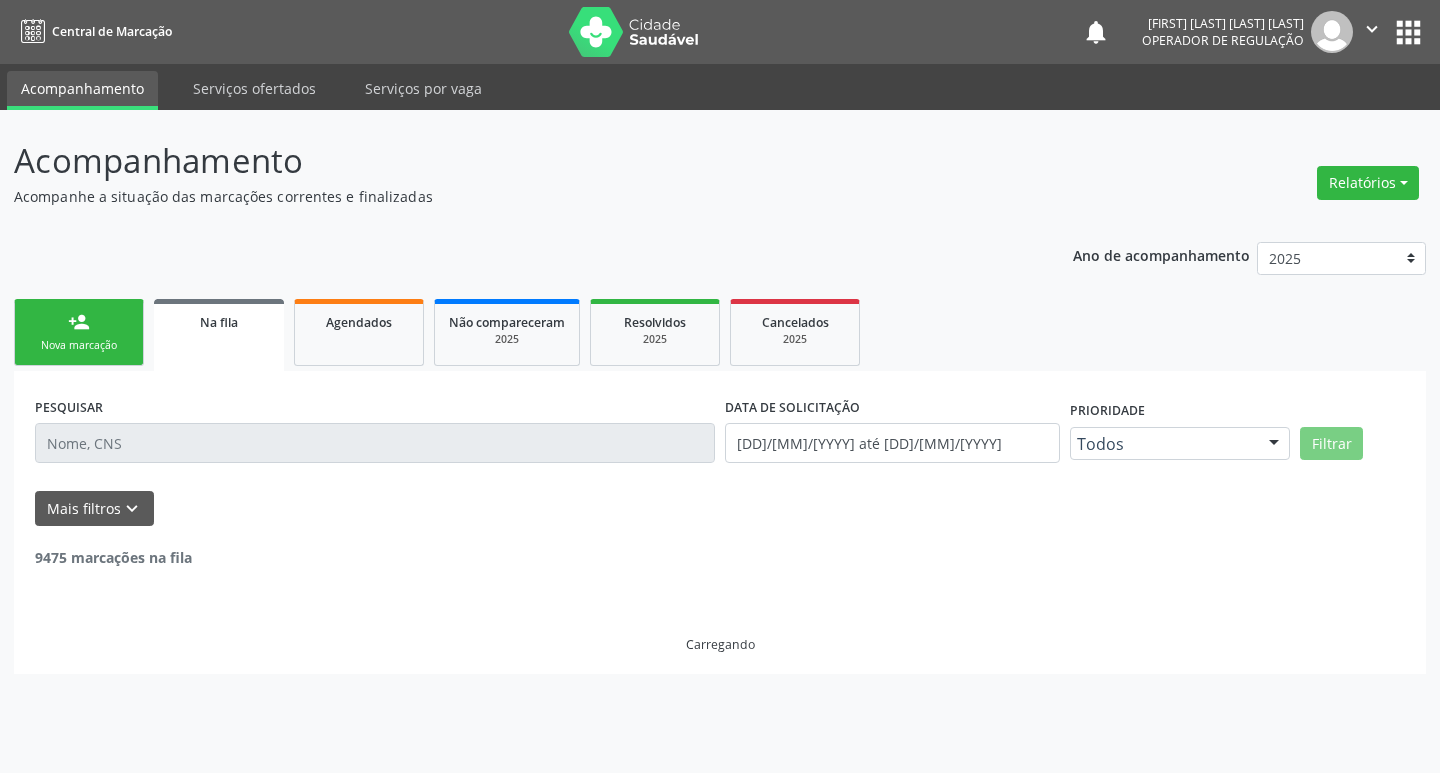 click on "Acompanhamento
Acompanhe a situação das marcações correntes e finalizadas
Relatórios
Acompanhamento
Consolidado
Procedimentos realizados
Ano de acompanhamento
2025 2024 2023 2022 2021
person_add
Nova marcação
Na fila   Agendados   Não compareceram
2025
Resolvidos
2025
Cancelados
2025
PESQUISAR
DATA DE SOLICITAÇÃO
[DD]/[MM]/[YYYY] até [DD]/[MM]/[YYYY]
Prioridade
Todos         Todos   Baixa Prioridade   Média Prioridade   Alta Prioridade
Nenhum resultado encontrado para: "   "
Não há nenhuma opção para ser exibida.
Filtrar
UNIDADE DE REFERÊNCIA
Selecione uma UBS
Todas as UBS   UBSF Ligeiro II   UBSF Saulo Leal Ernesto de Melo   UBSF Castanho   UBSF Baixa Verde   UBSF Ze Velho   UBSF Boa Vista" at bounding box center (720, 441) 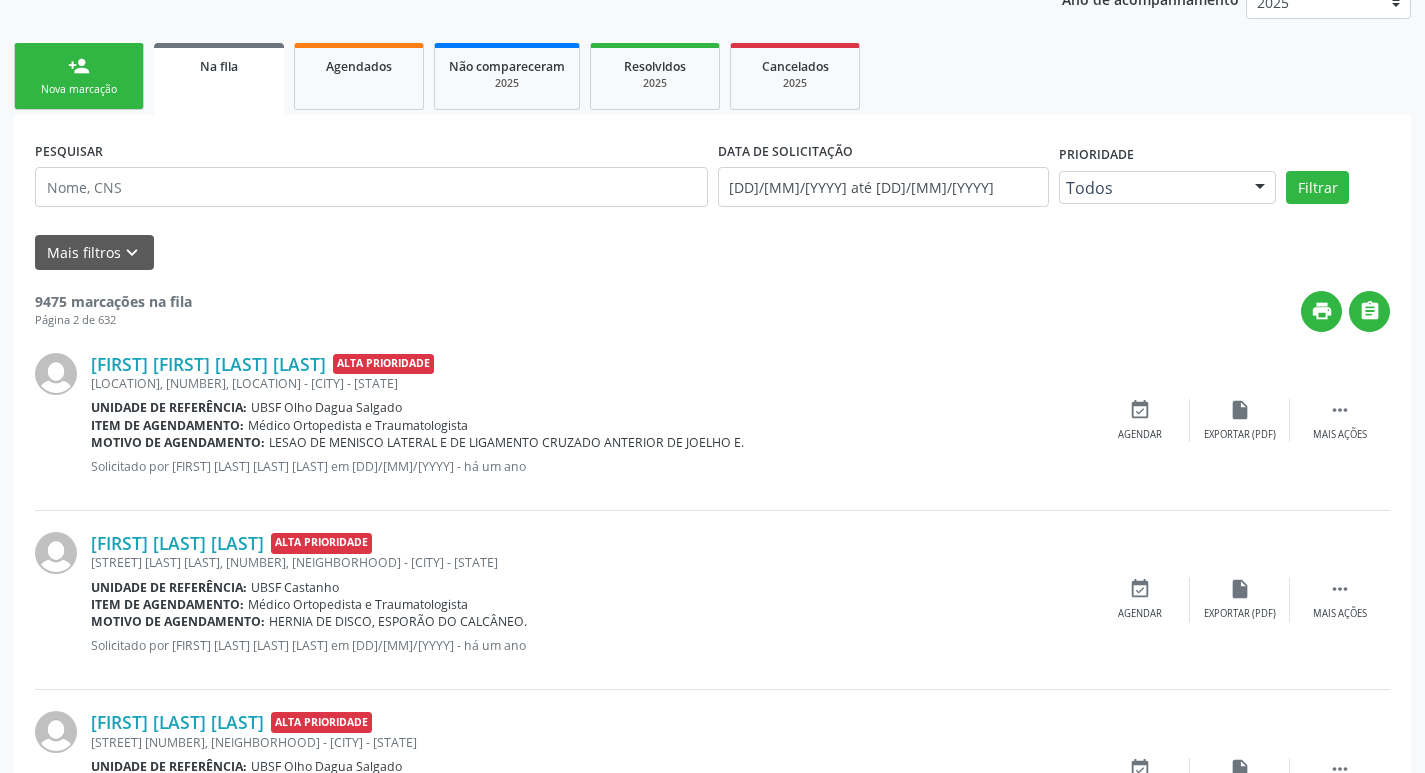 scroll, scrollTop: 0, scrollLeft: 0, axis: both 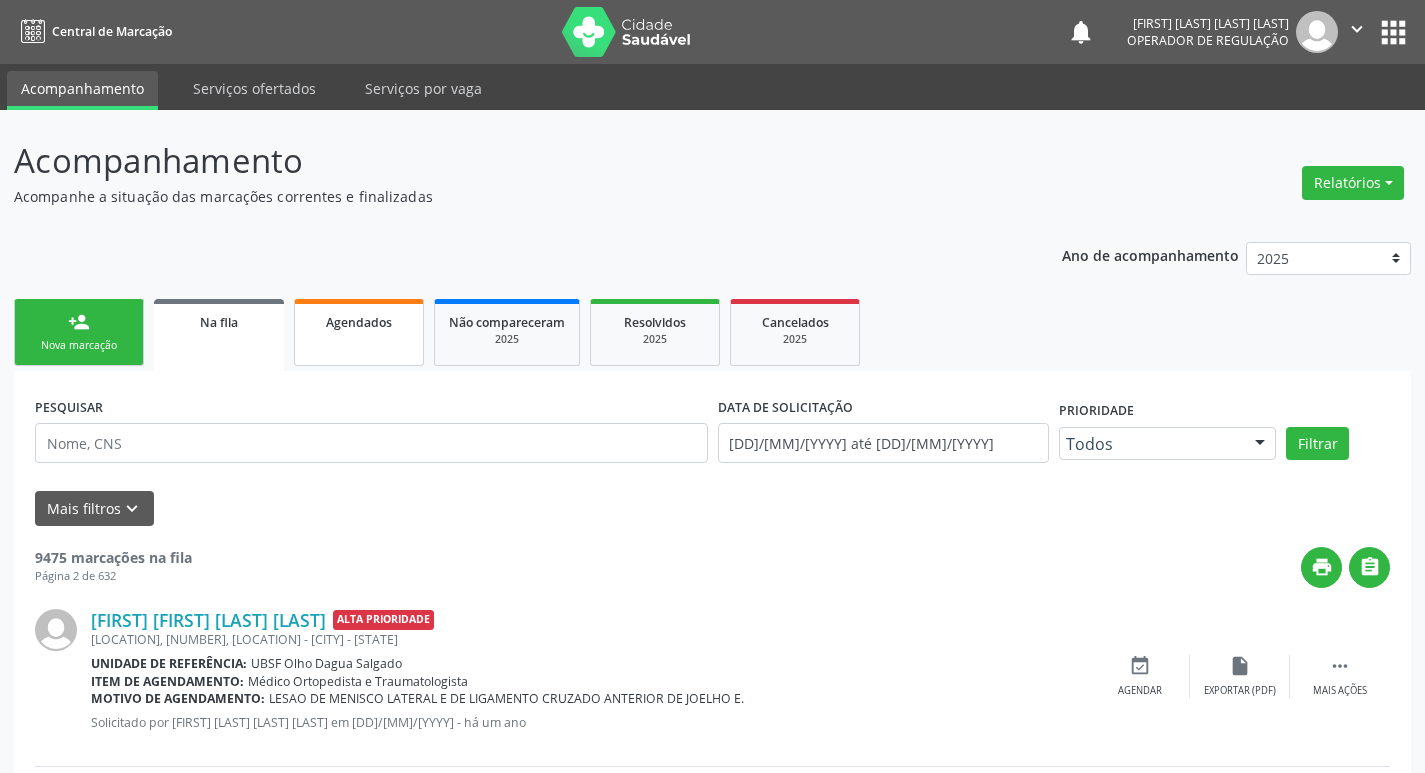 click on "Agendados" at bounding box center (359, 332) 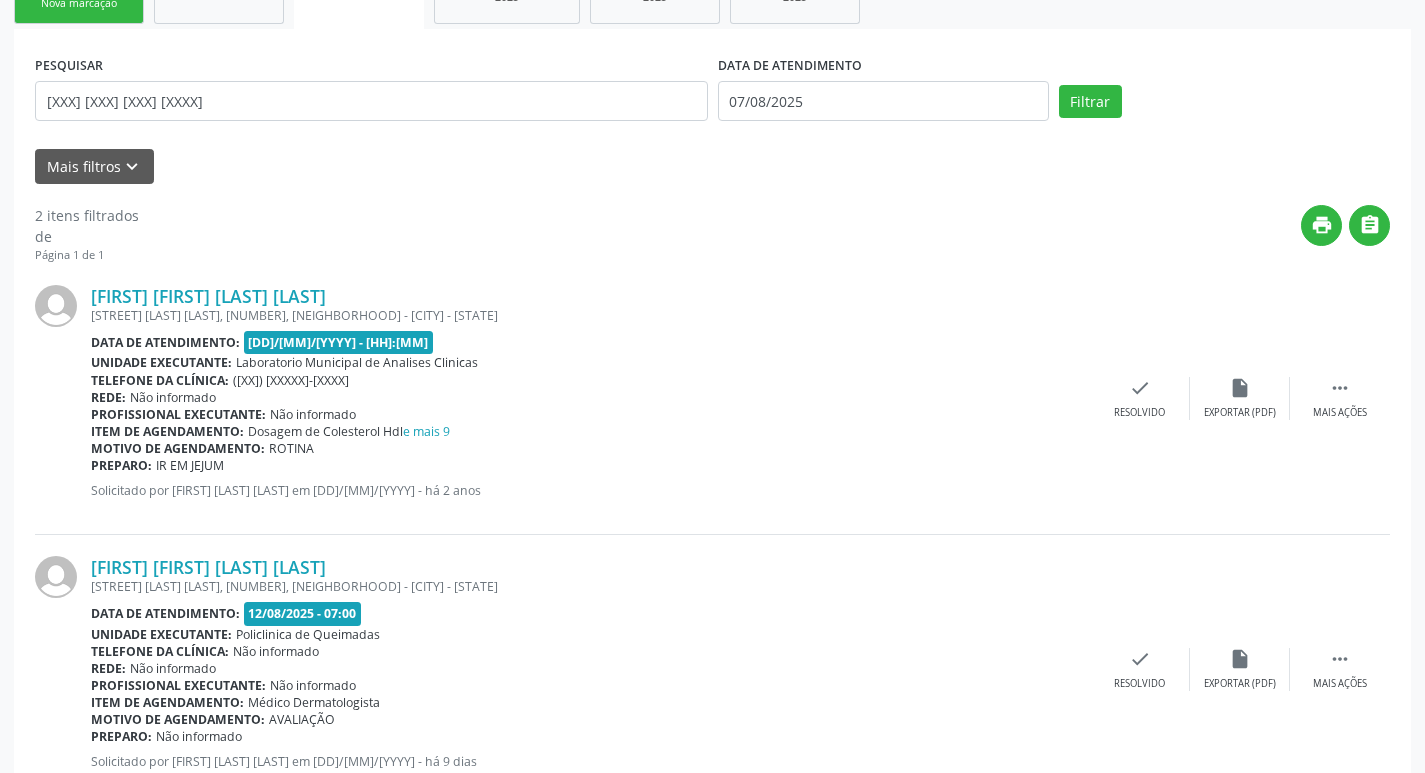 scroll, scrollTop: 409, scrollLeft: 0, axis: vertical 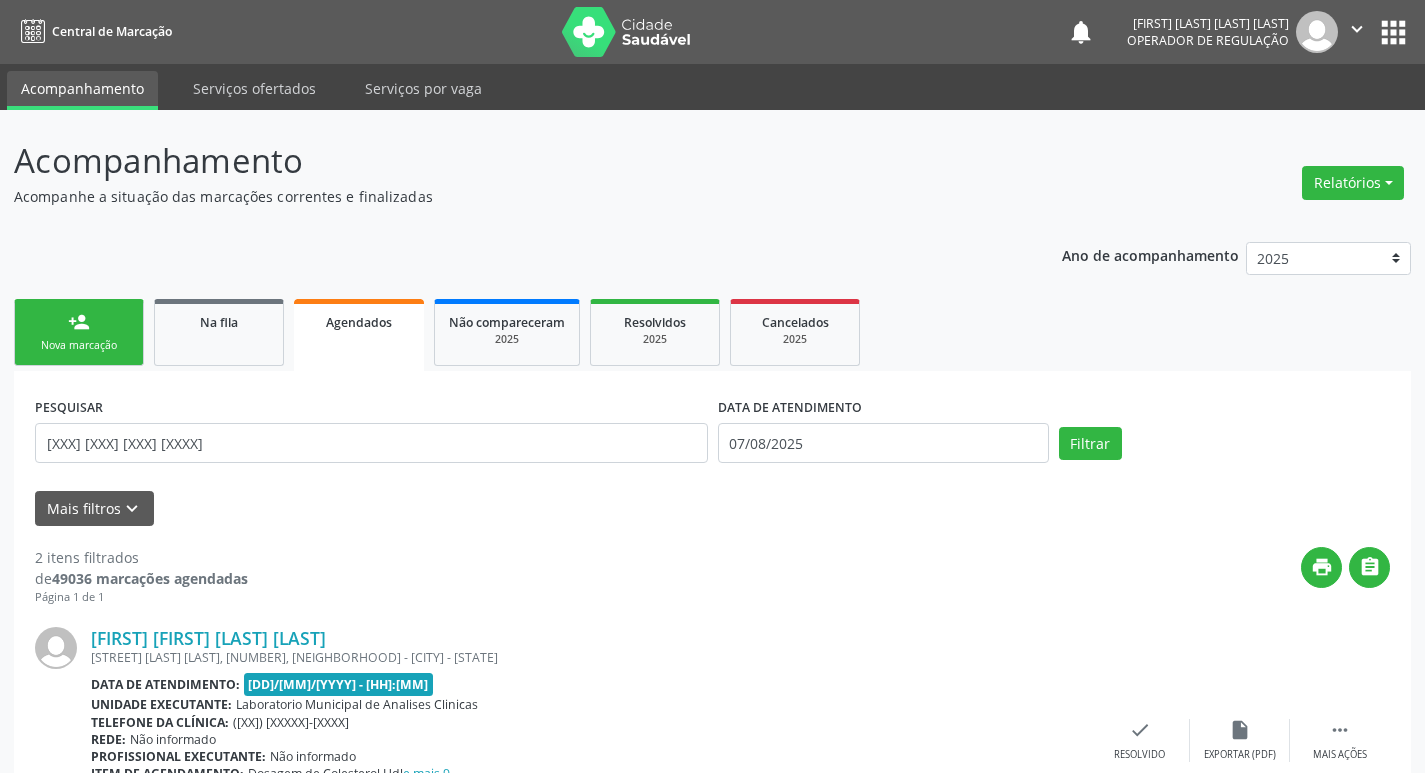 click on "person_add
Nova marcação" at bounding box center [79, 332] 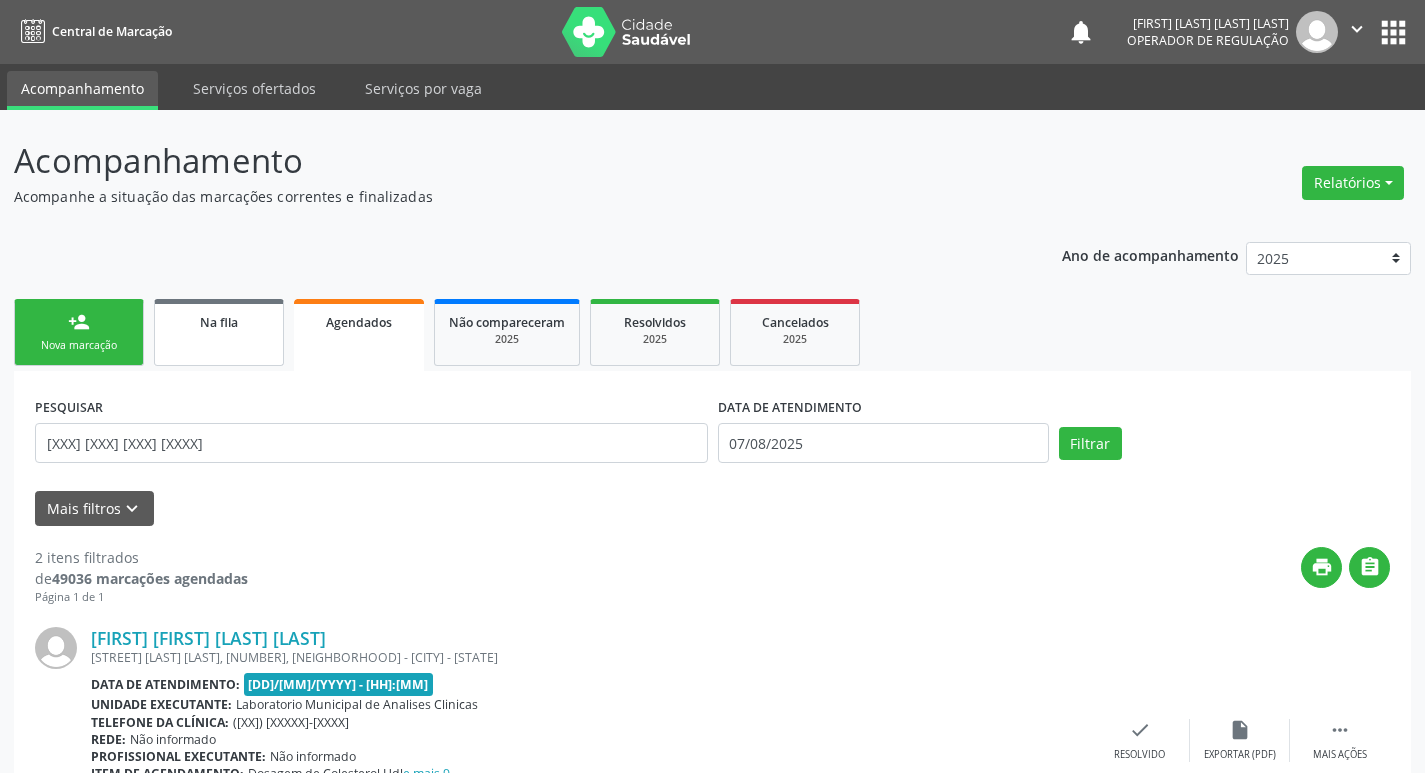click on "Na fila" at bounding box center [219, 322] 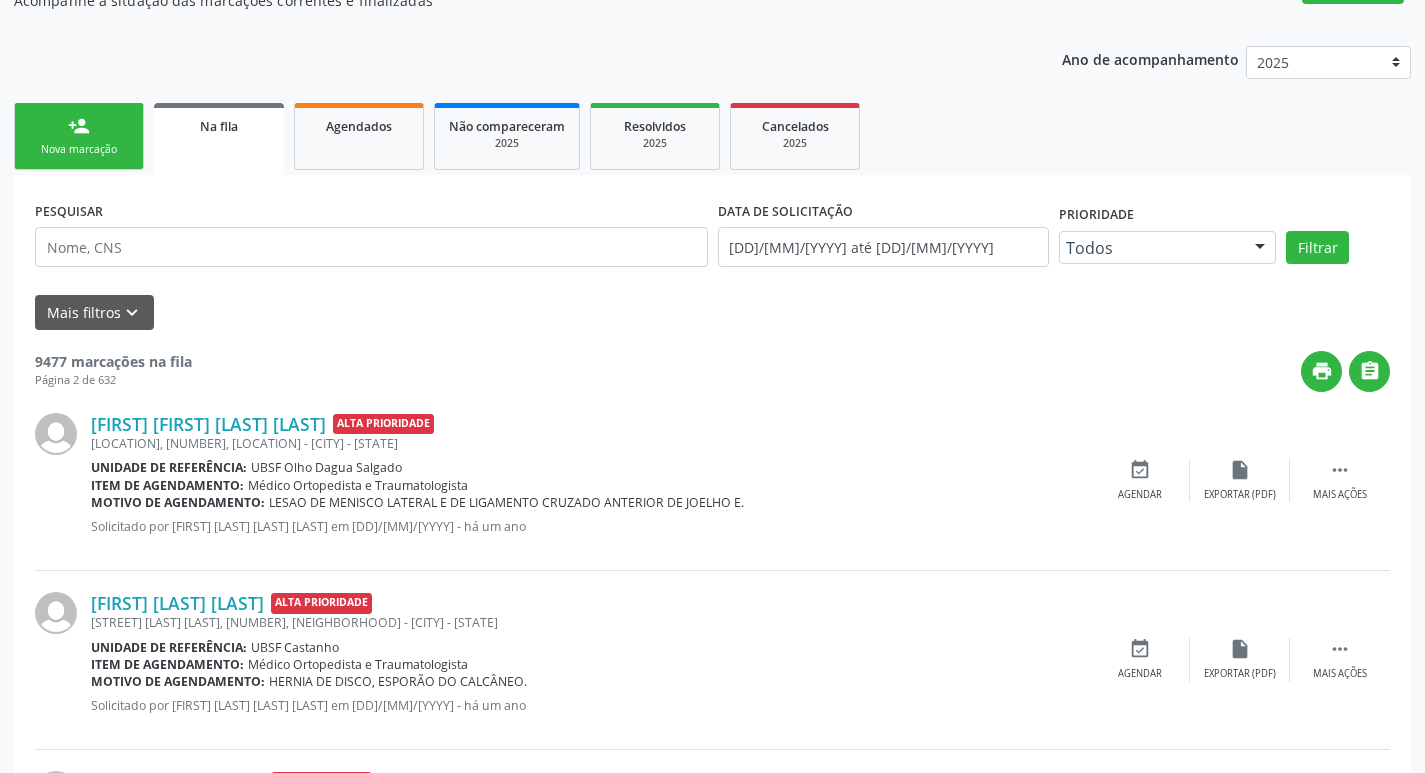 scroll, scrollTop: 119, scrollLeft: 0, axis: vertical 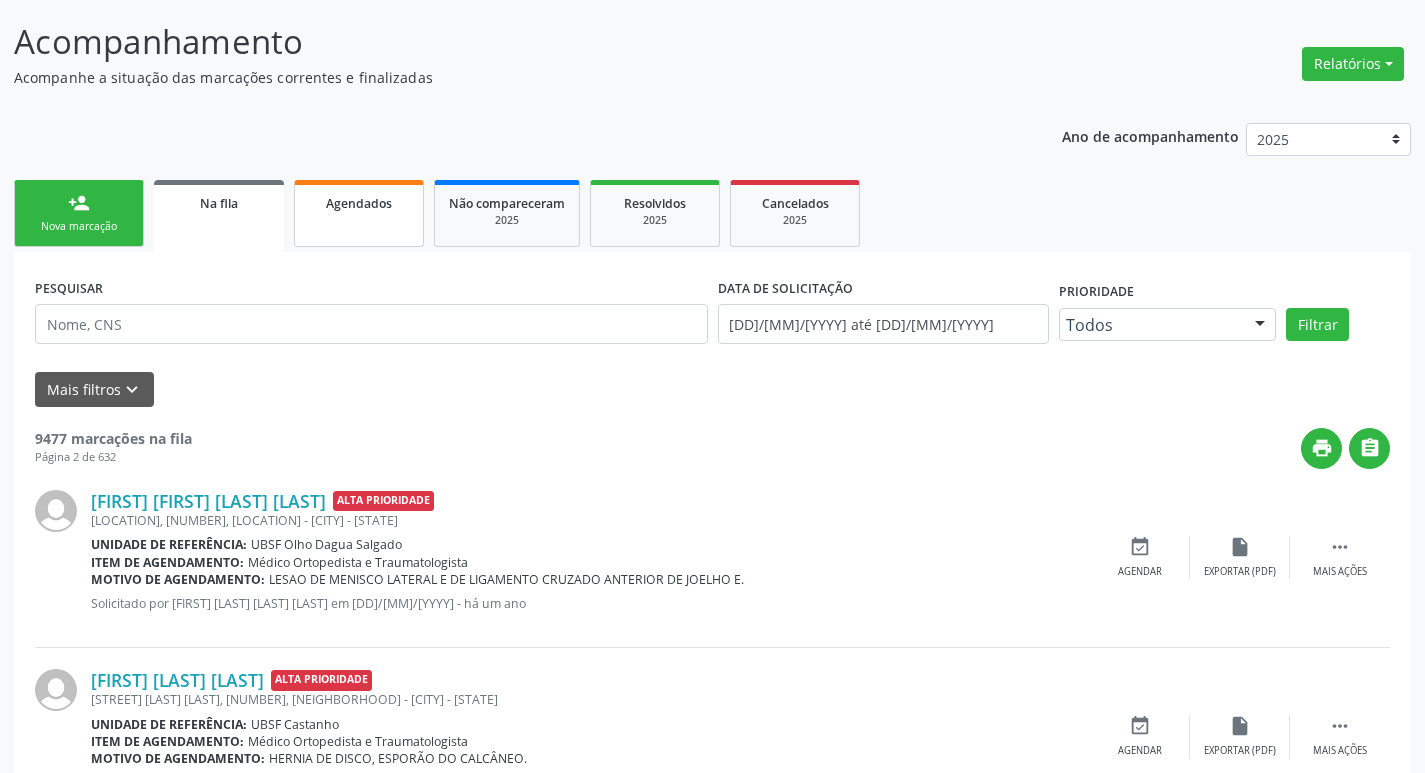 click on "Agendados" at bounding box center (359, 213) 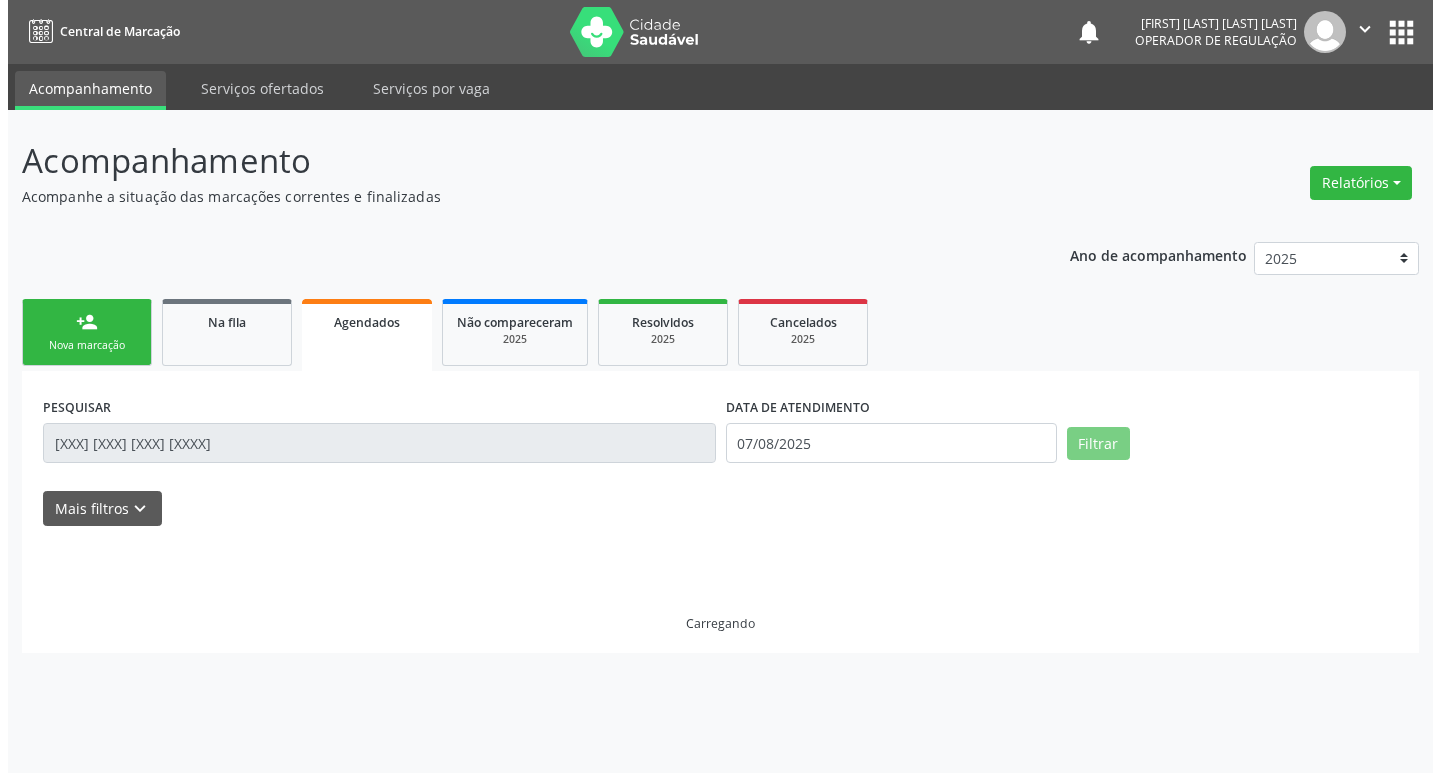 scroll, scrollTop: 0, scrollLeft: 0, axis: both 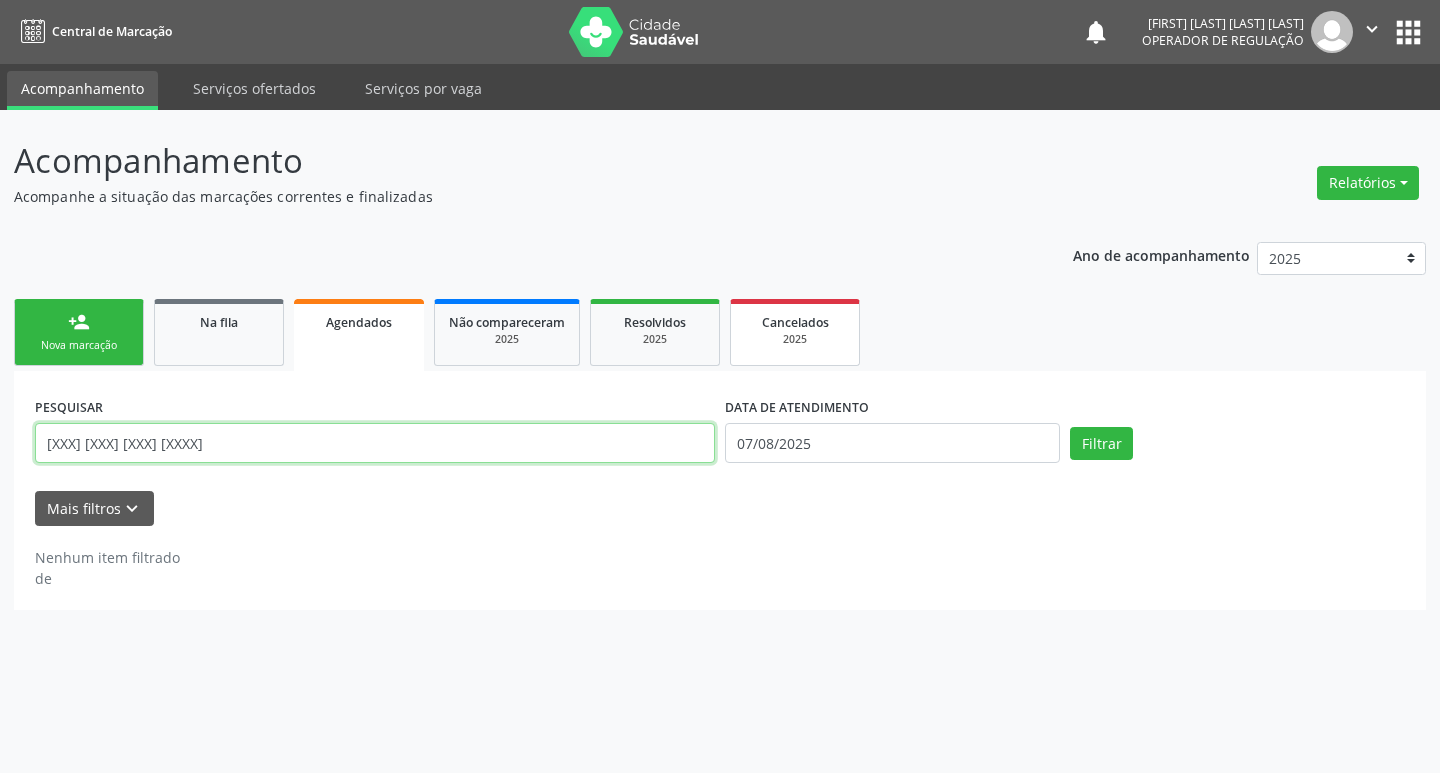 drag, startPoint x: 244, startPoint y: 450, endPoint x: 790, endPoint y: 334, distance: 558.18634 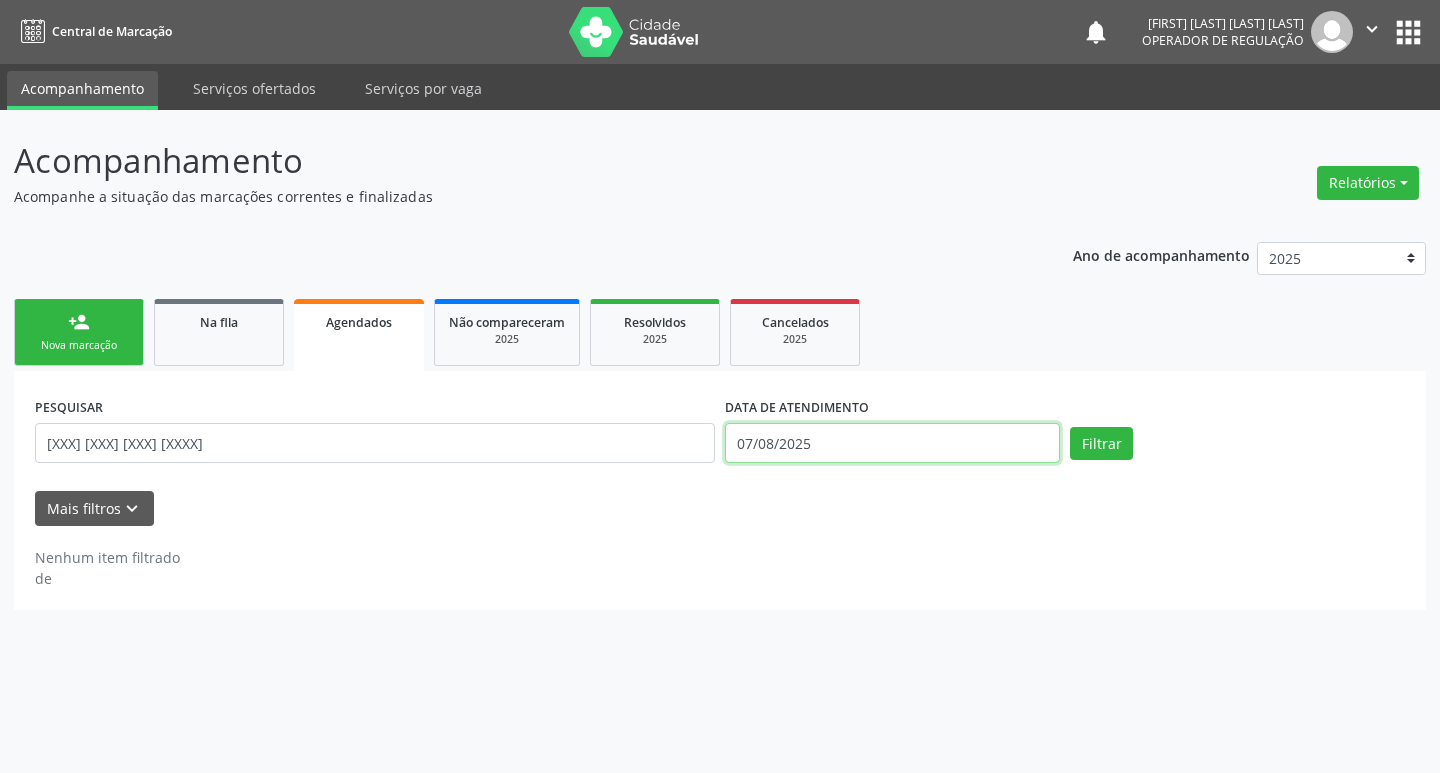 click on "07/08/2025" at bounding box center (892, 443) 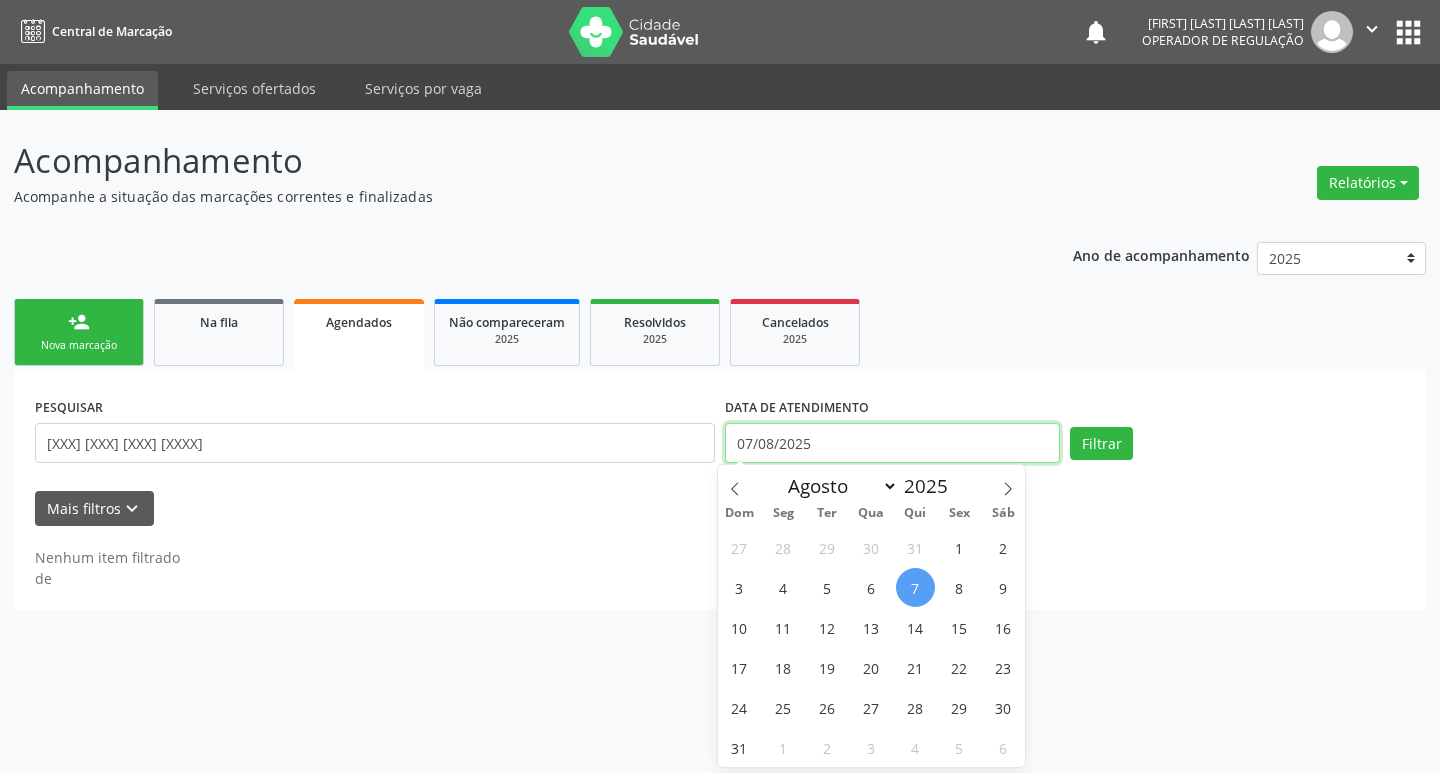 type 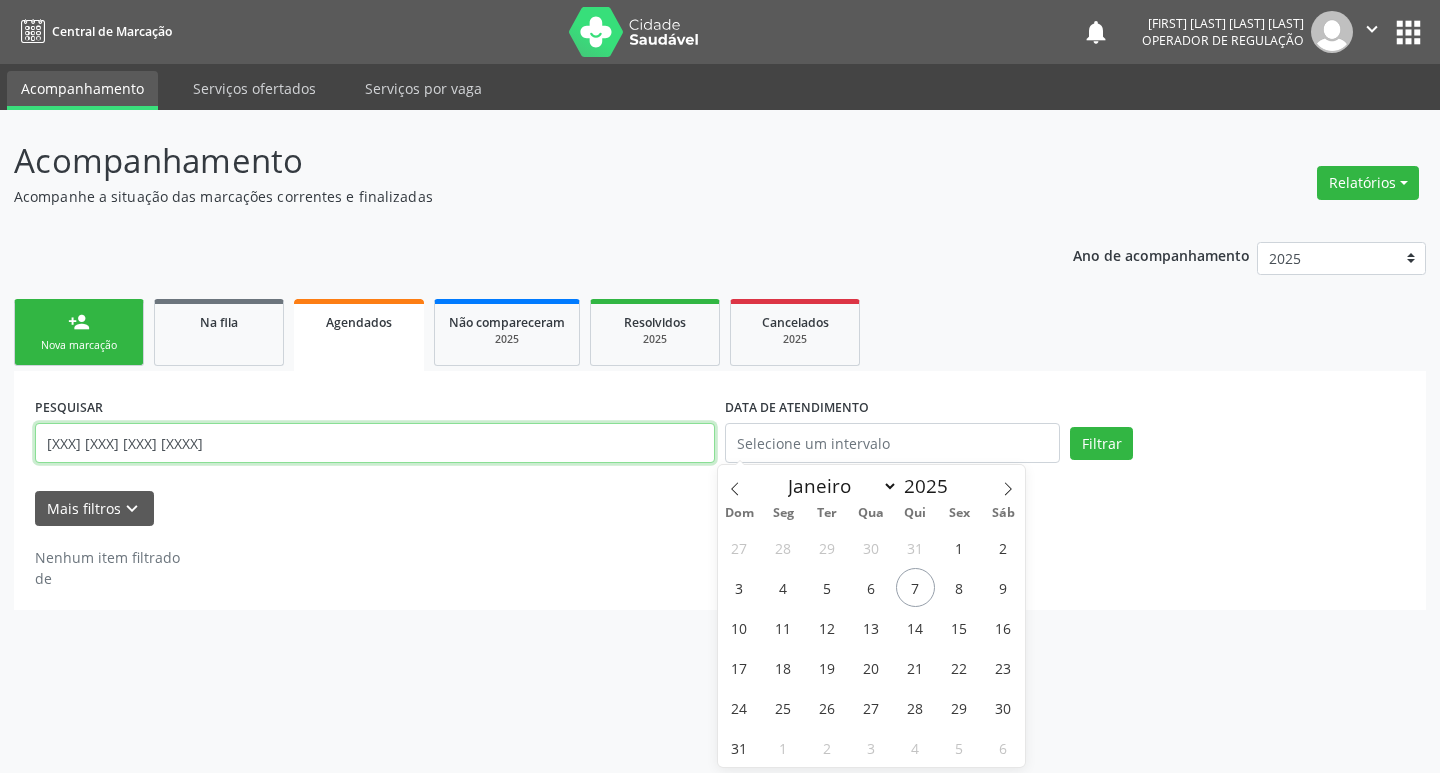 click on "[XXX] [XXX] [XXX] [XXXX]" at bounding box center (375, 443) 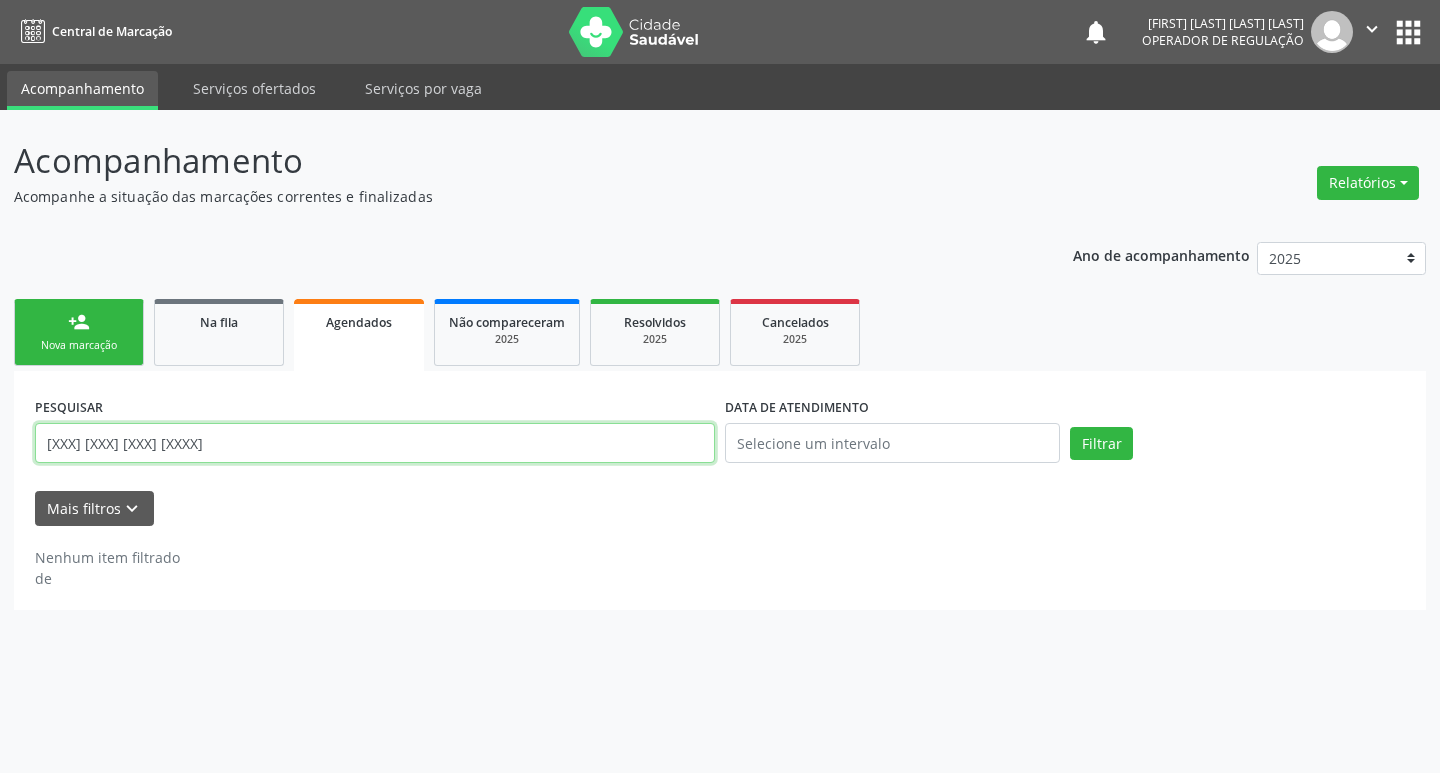 drag, startPoint x: 307, startPoint y: 440, endPoint x: 0, endPoint y: 443, distance: 307.01465 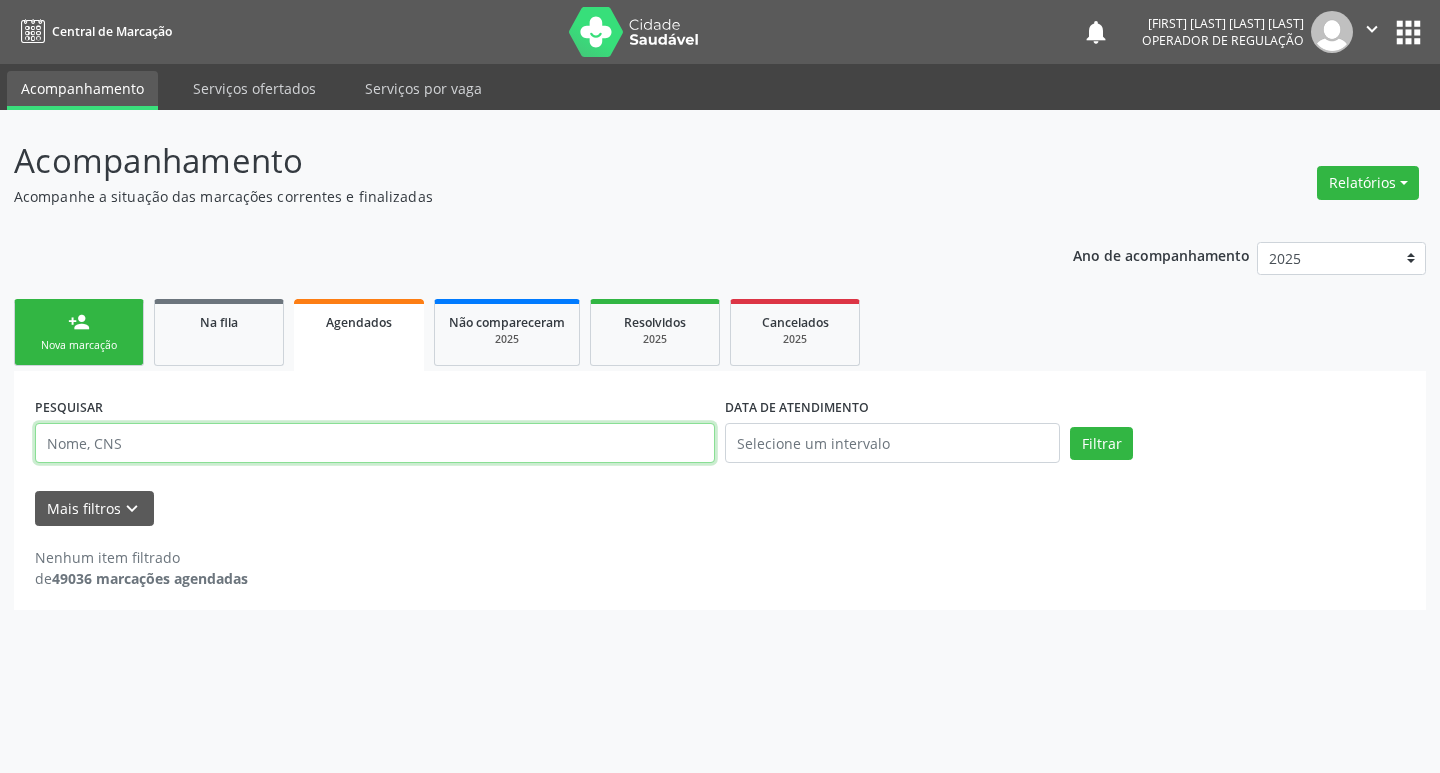 click at bounding box center (375, 443) 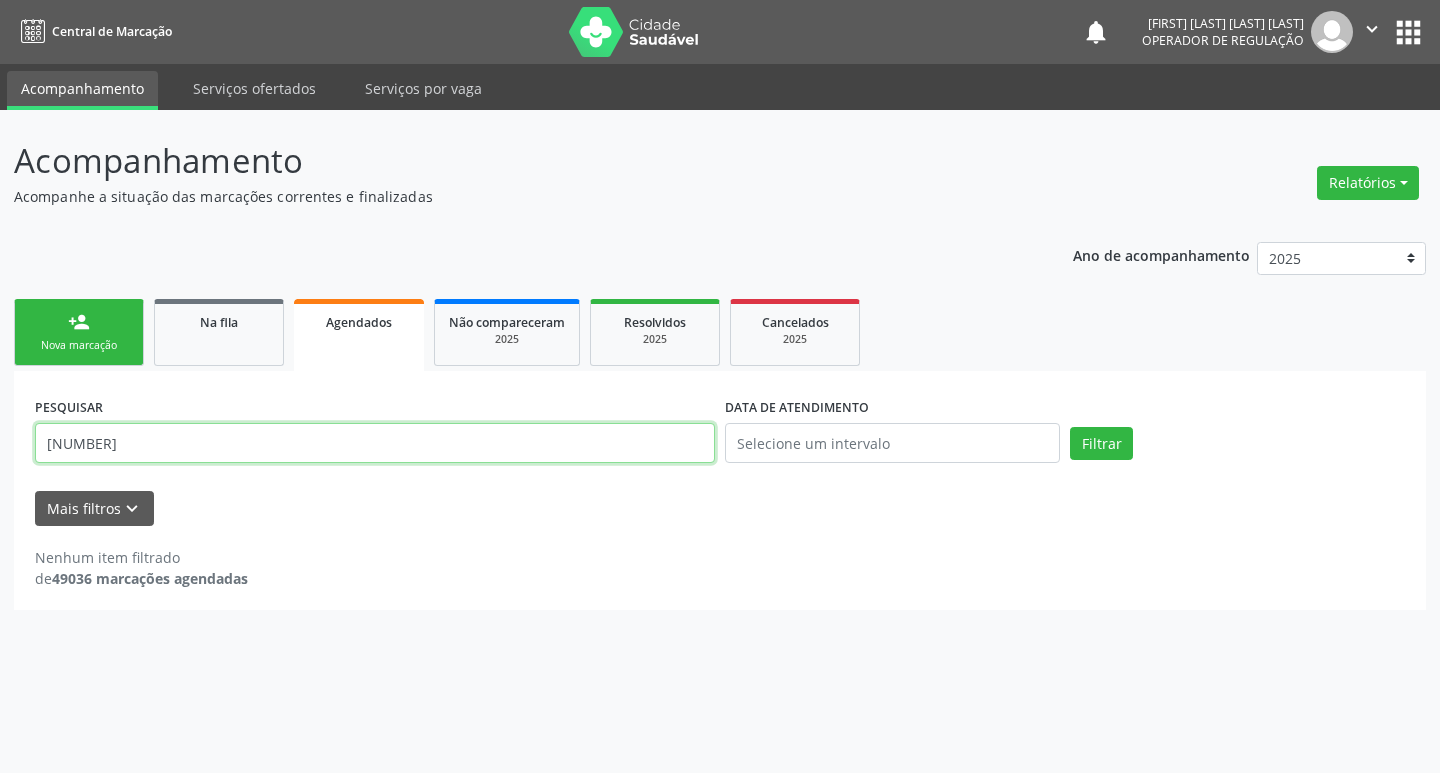 type on "[NUMBER]" 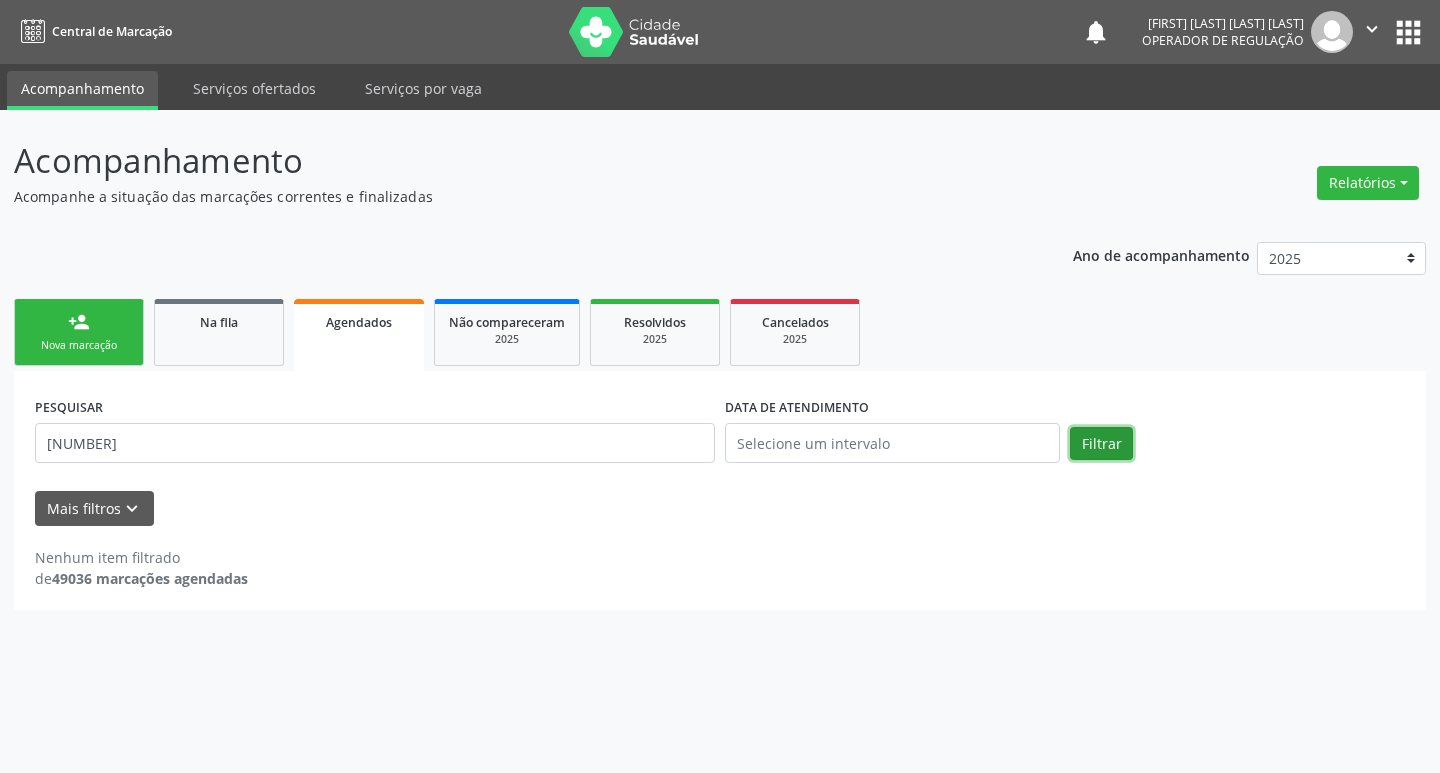 click on "Filtrar" at bounding box center (1101, 444) 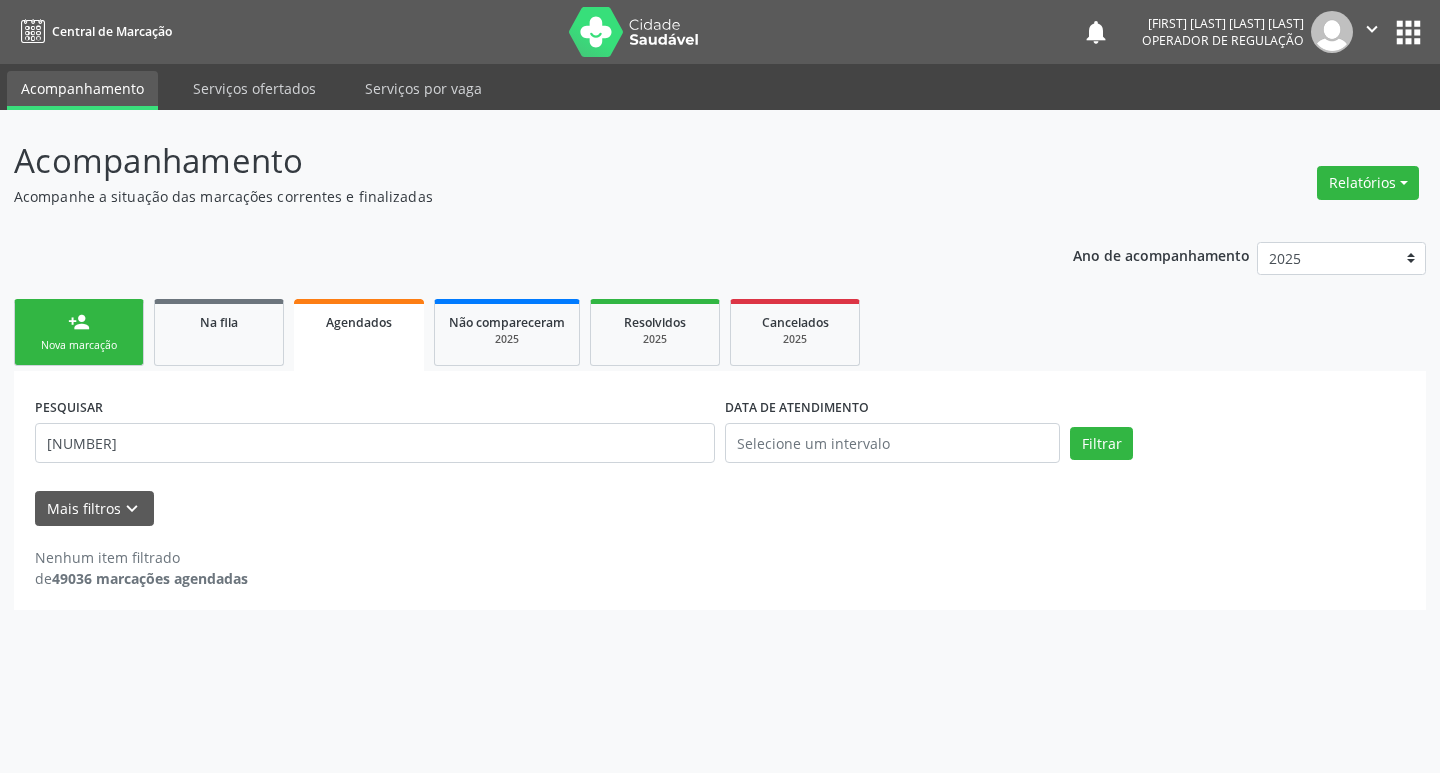 click on "PESQUISAR
[NUMBER]" at bounding box center [375, 434] 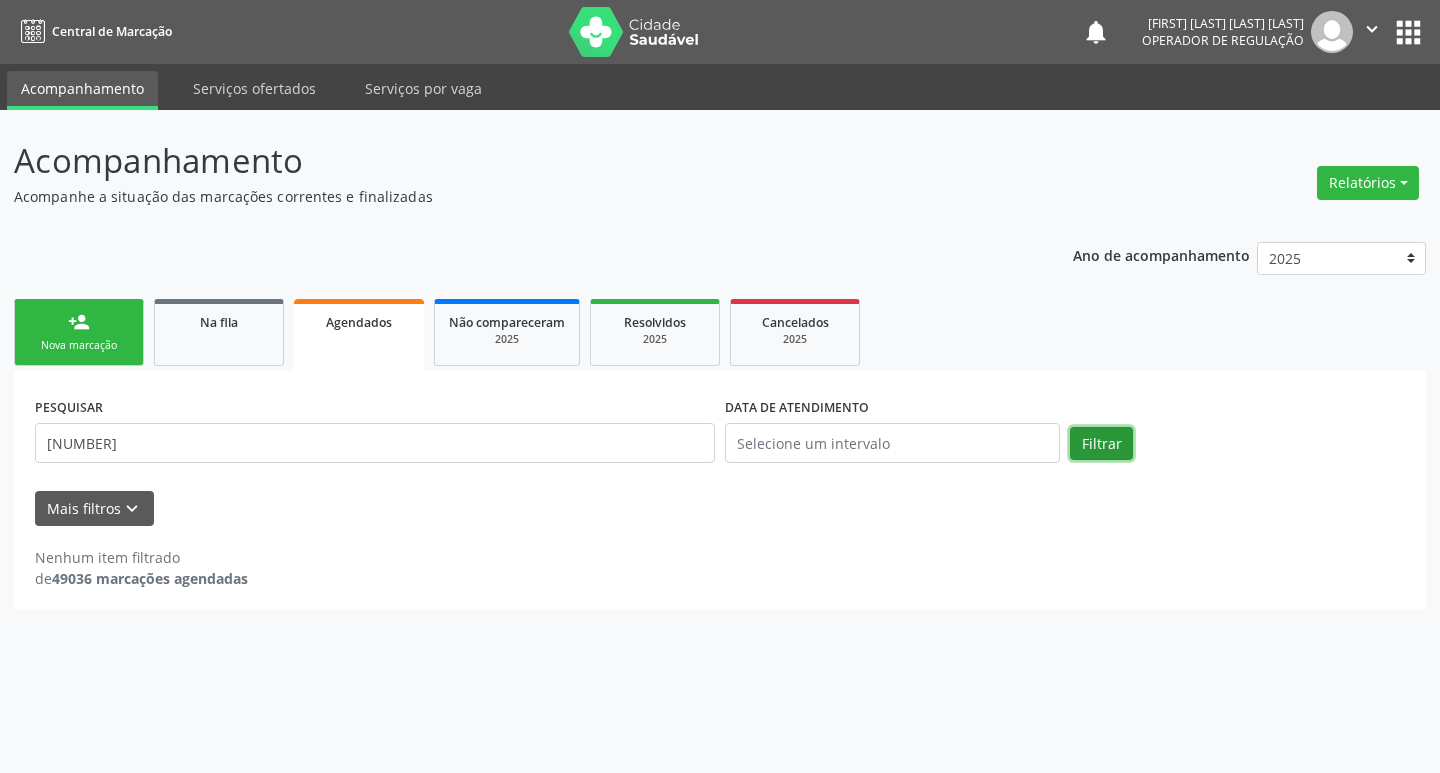 click on "Filtrar" at bounding box center (1101, 444) 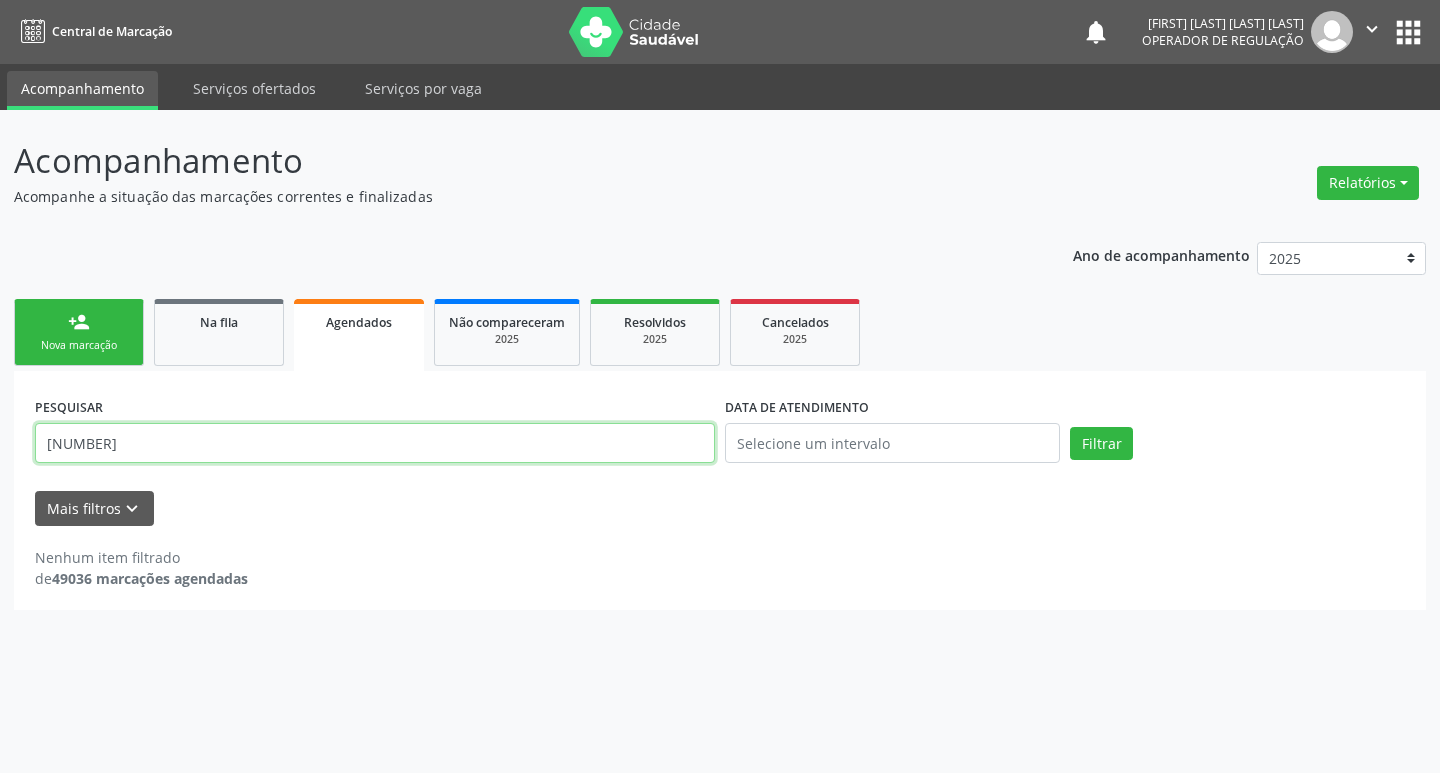 drag, startPoint x: 208, startPoint y: 430, endPoint x: 15, endPoint y: 444, distance: 193.50711 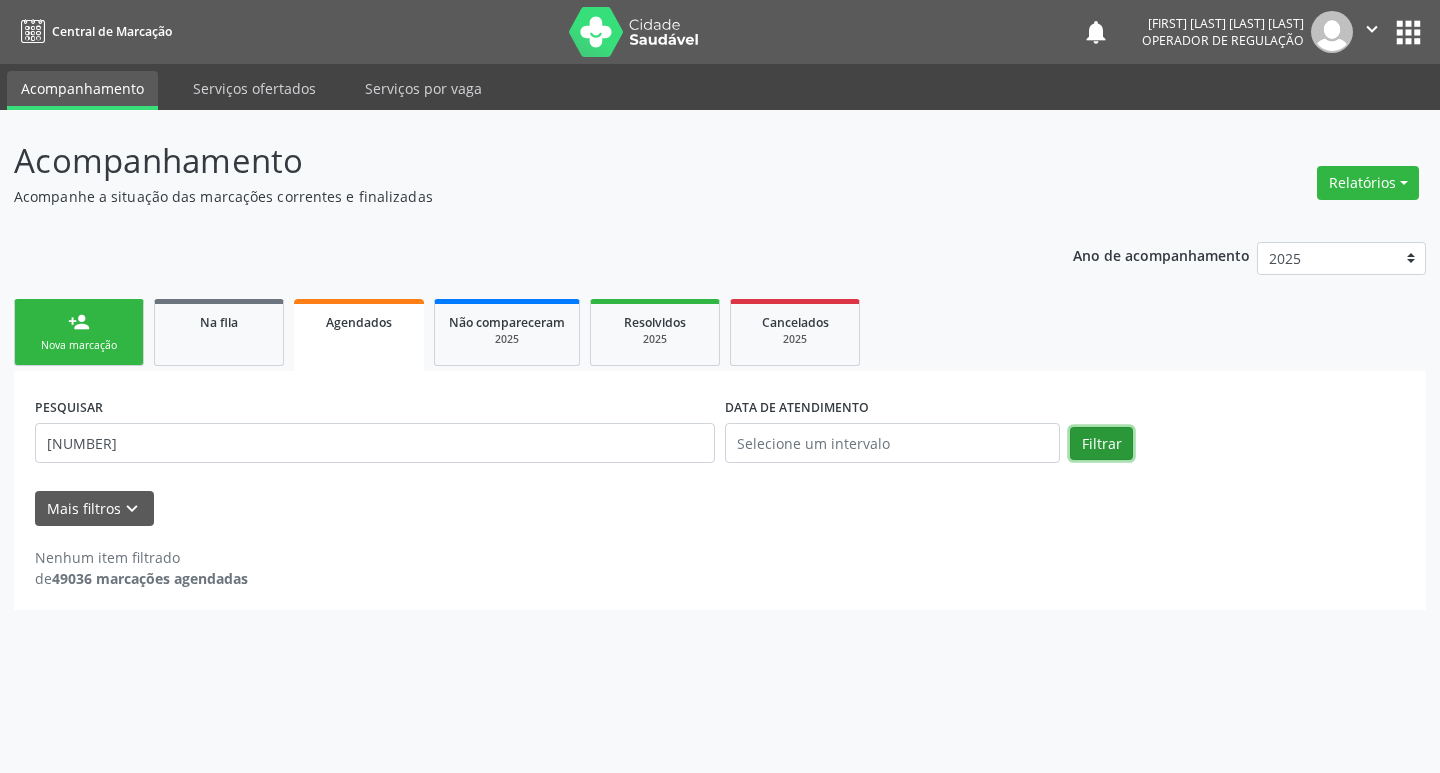 click on "Filtrar" at bounding box center [1101, 444] 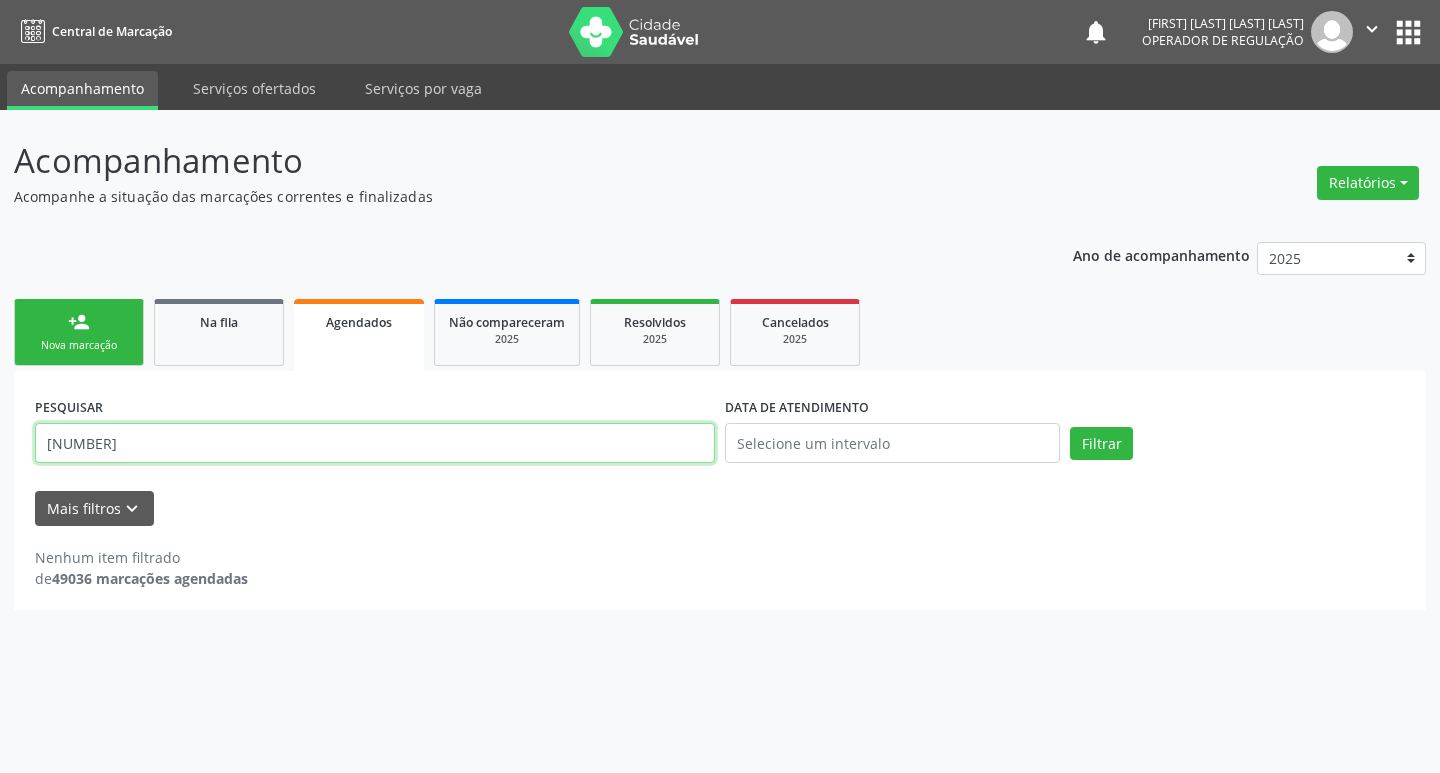 click on "[NUMBER]" at bounding box center [375, 443] 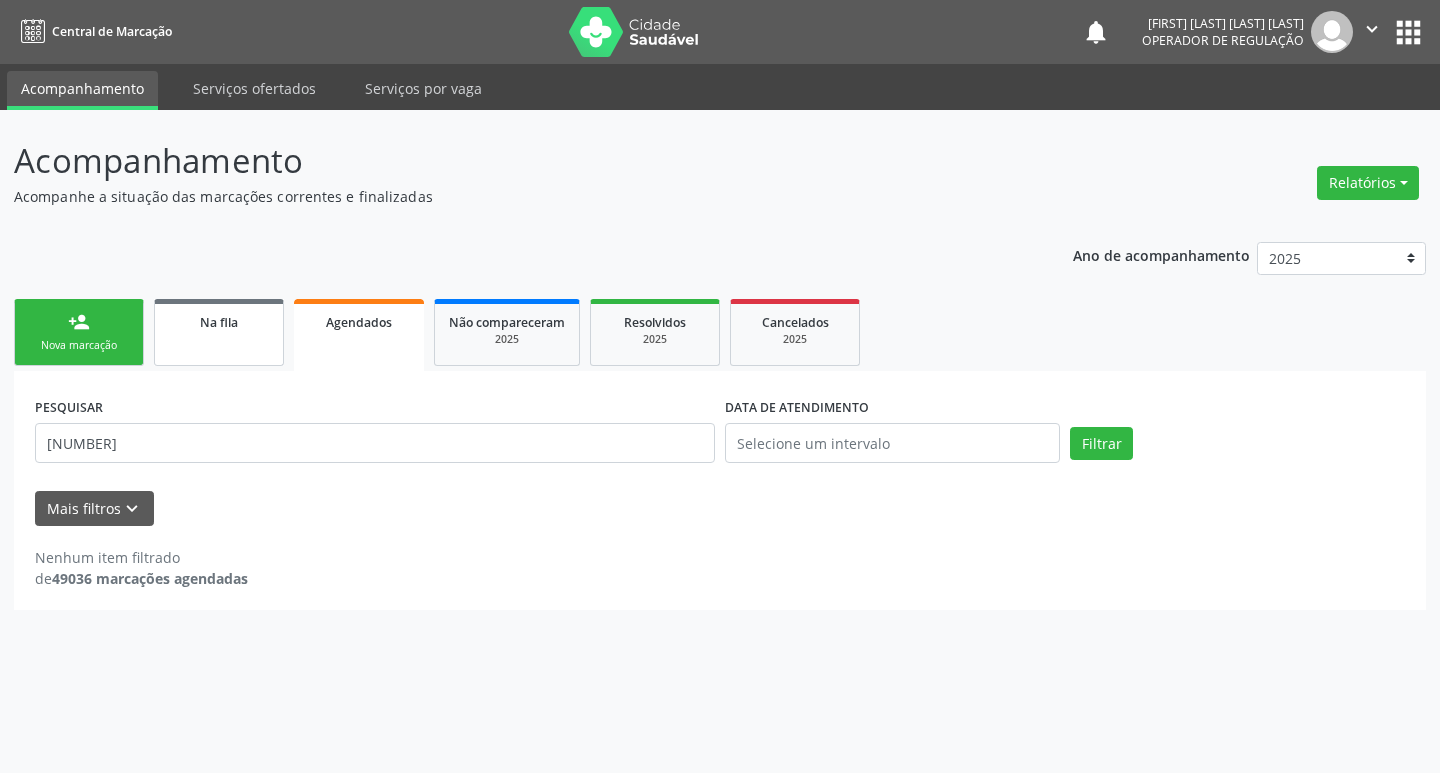 click on "Na fila" at bounding box center [219, 321] 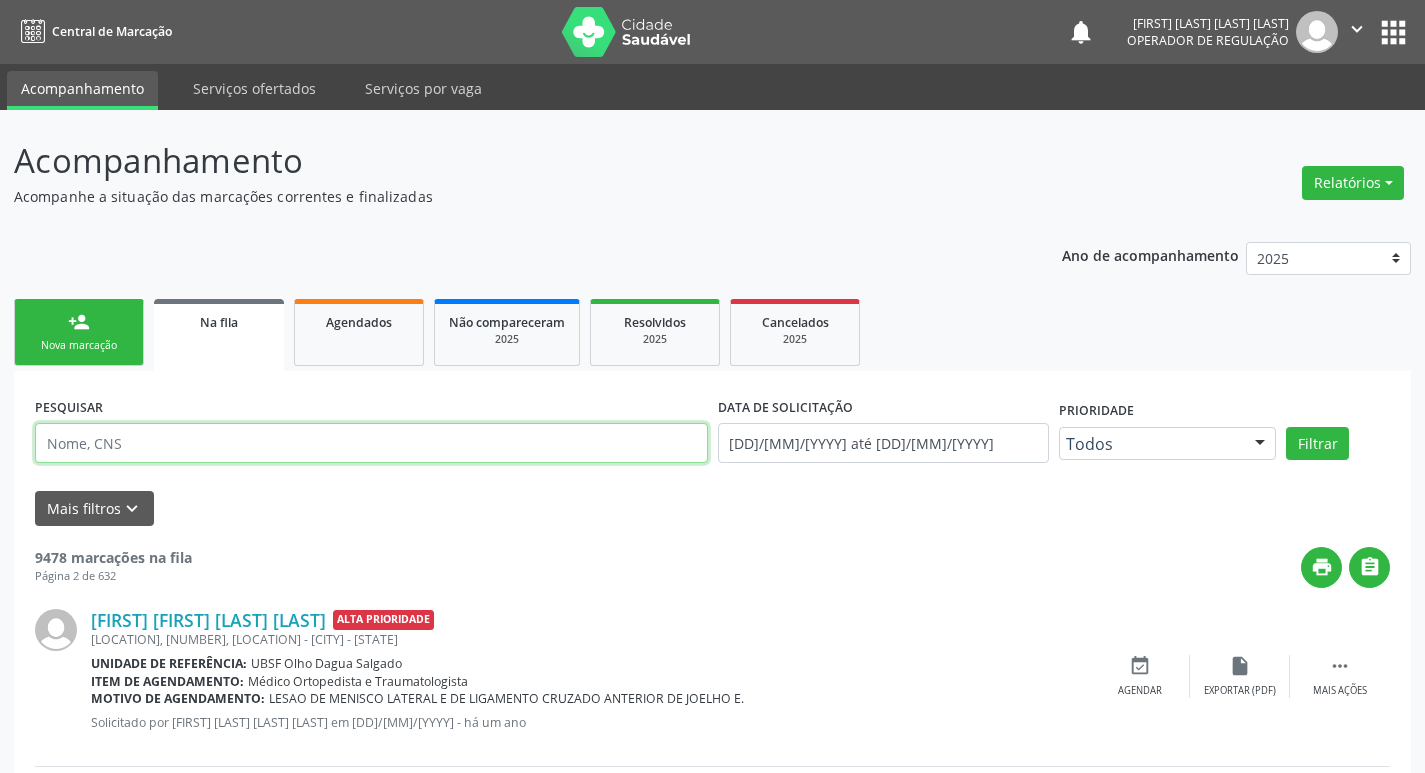 click at bounding box center (371, 443) 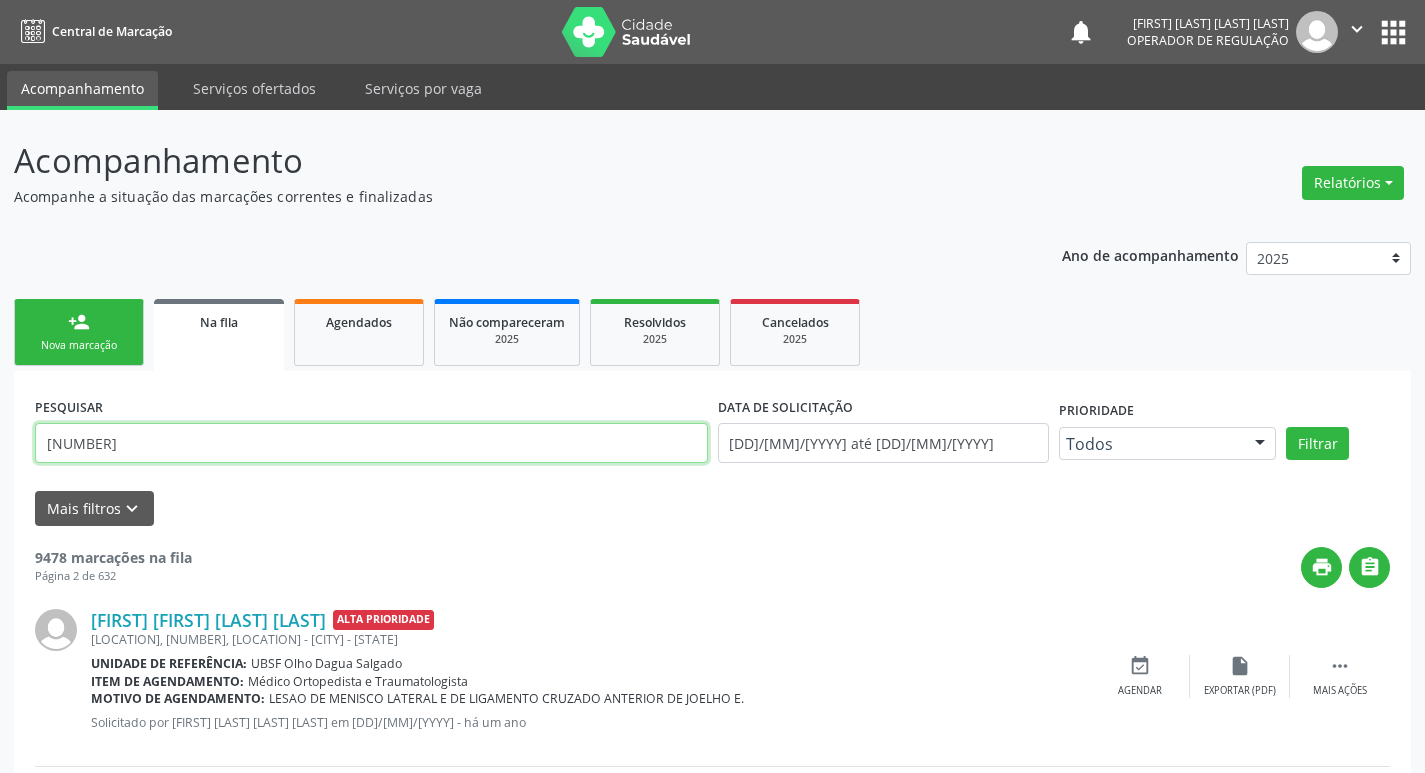 type on "[NUMBER]" 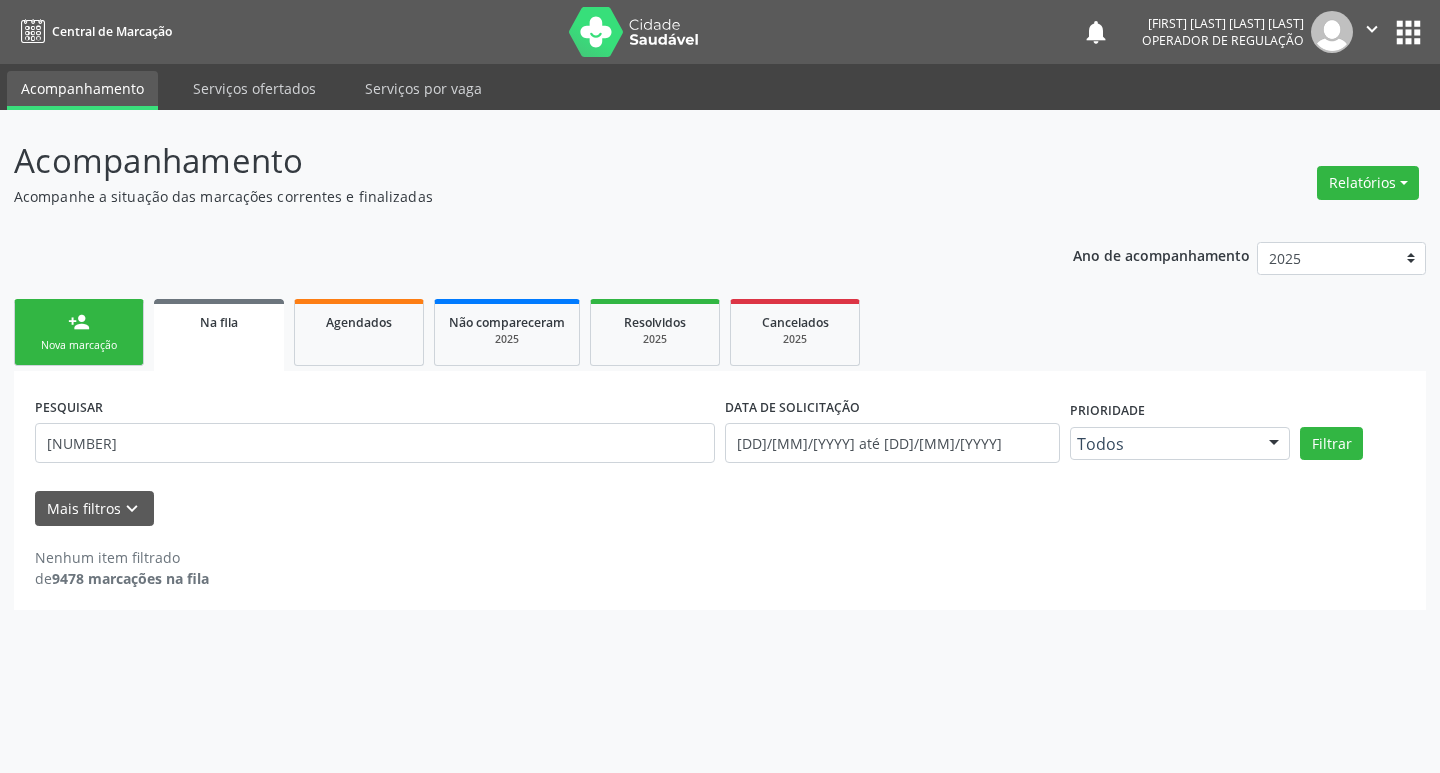 click on "person_add" at bounding box center [79, 322] 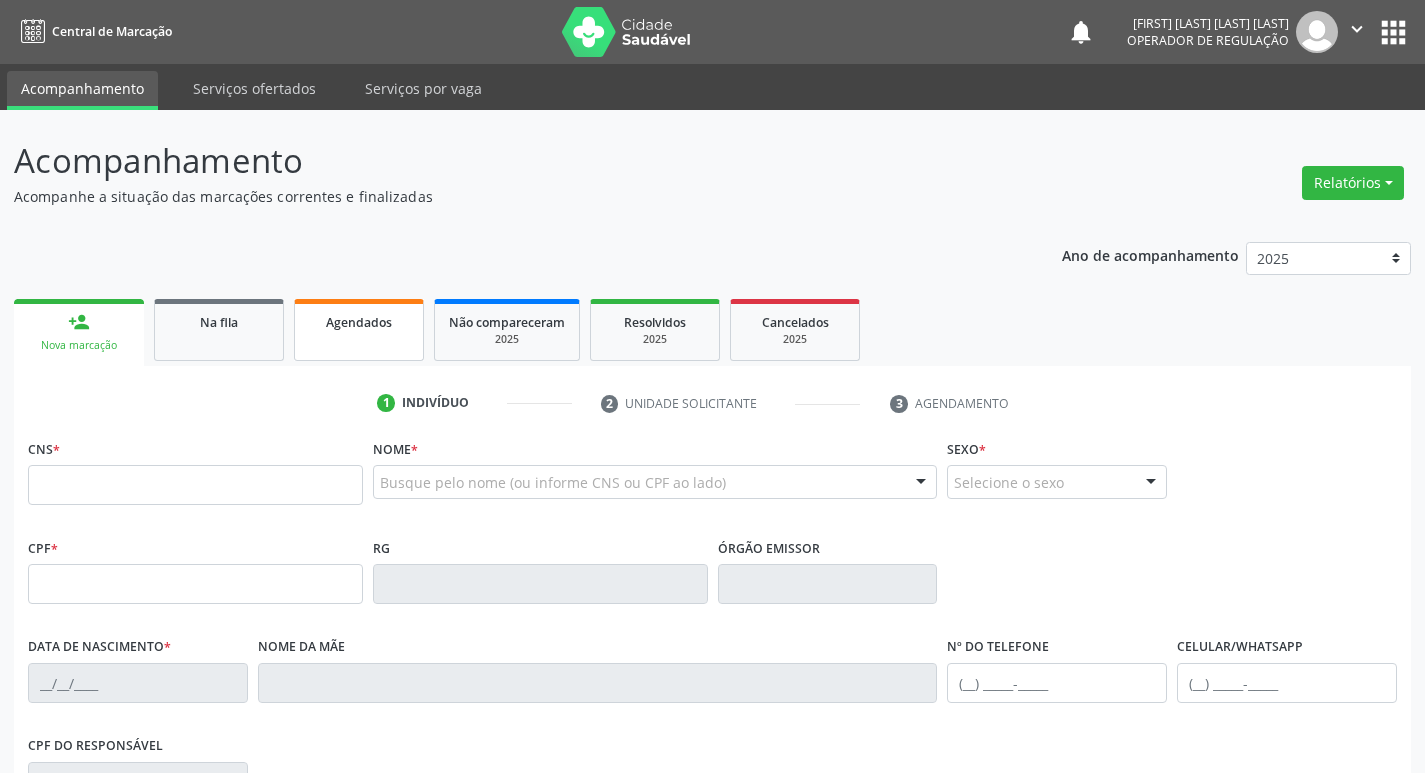 click on "Agendados" at bounding box center (359, 330) 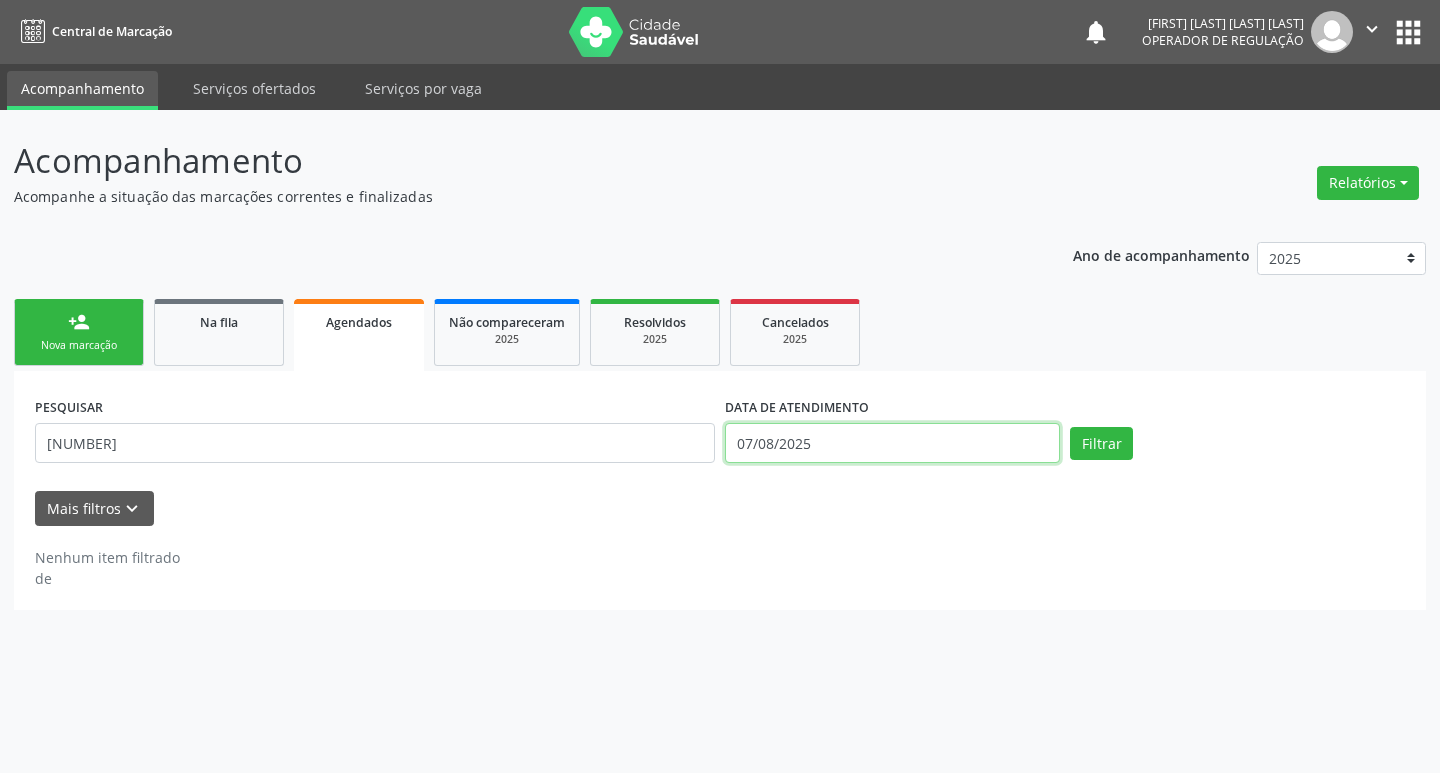 click on "07/08/2025" at bounding box center [892, 443] 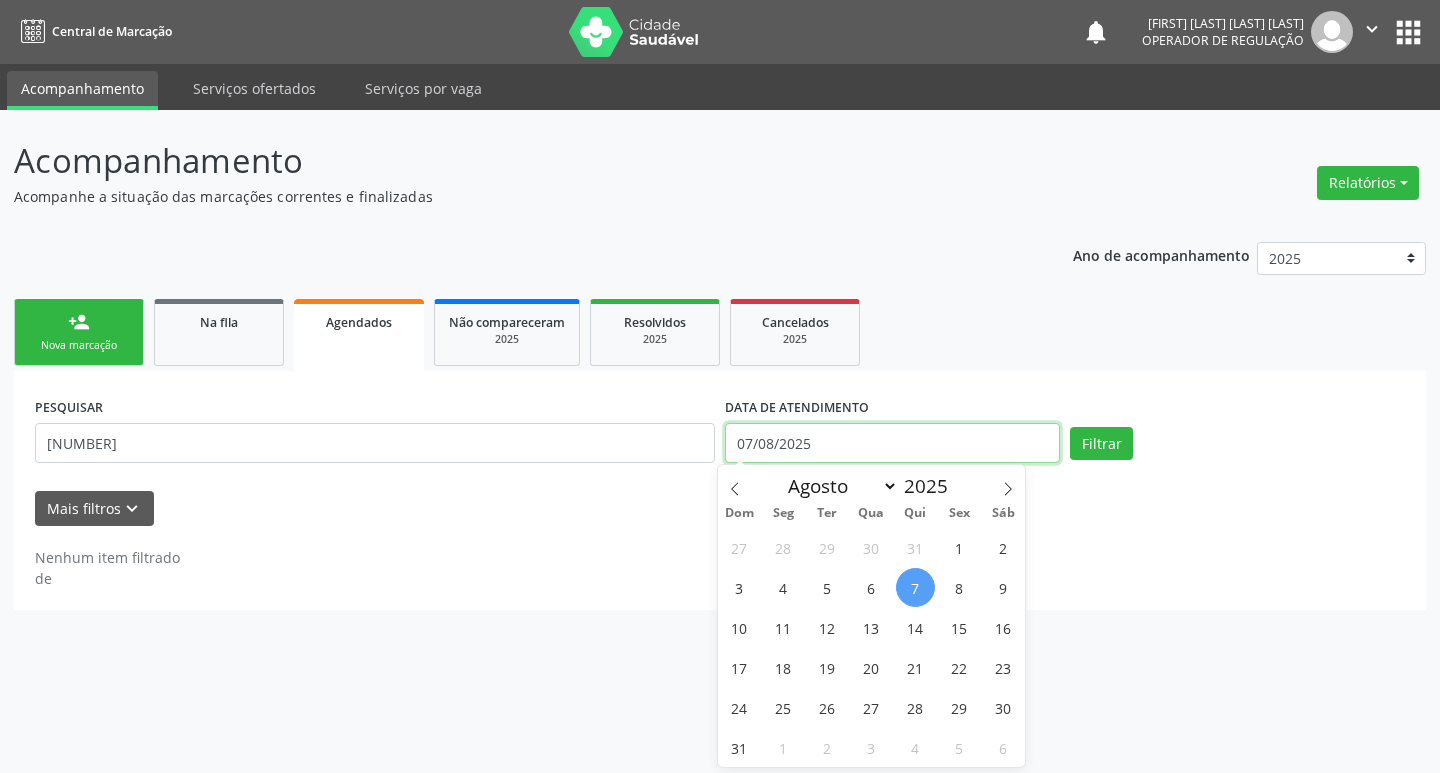 type 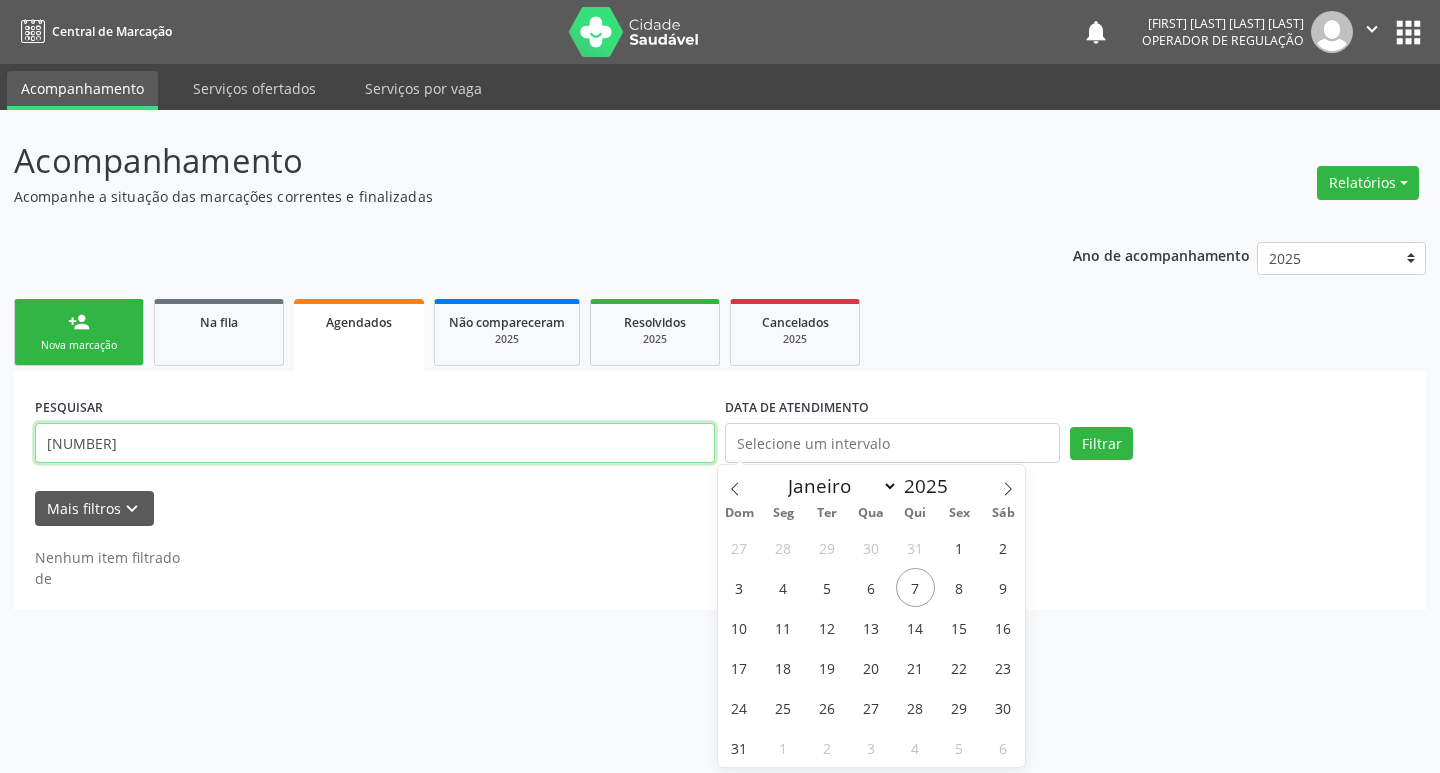 click on "[NUMBER]" at bounding box center (375, 443) 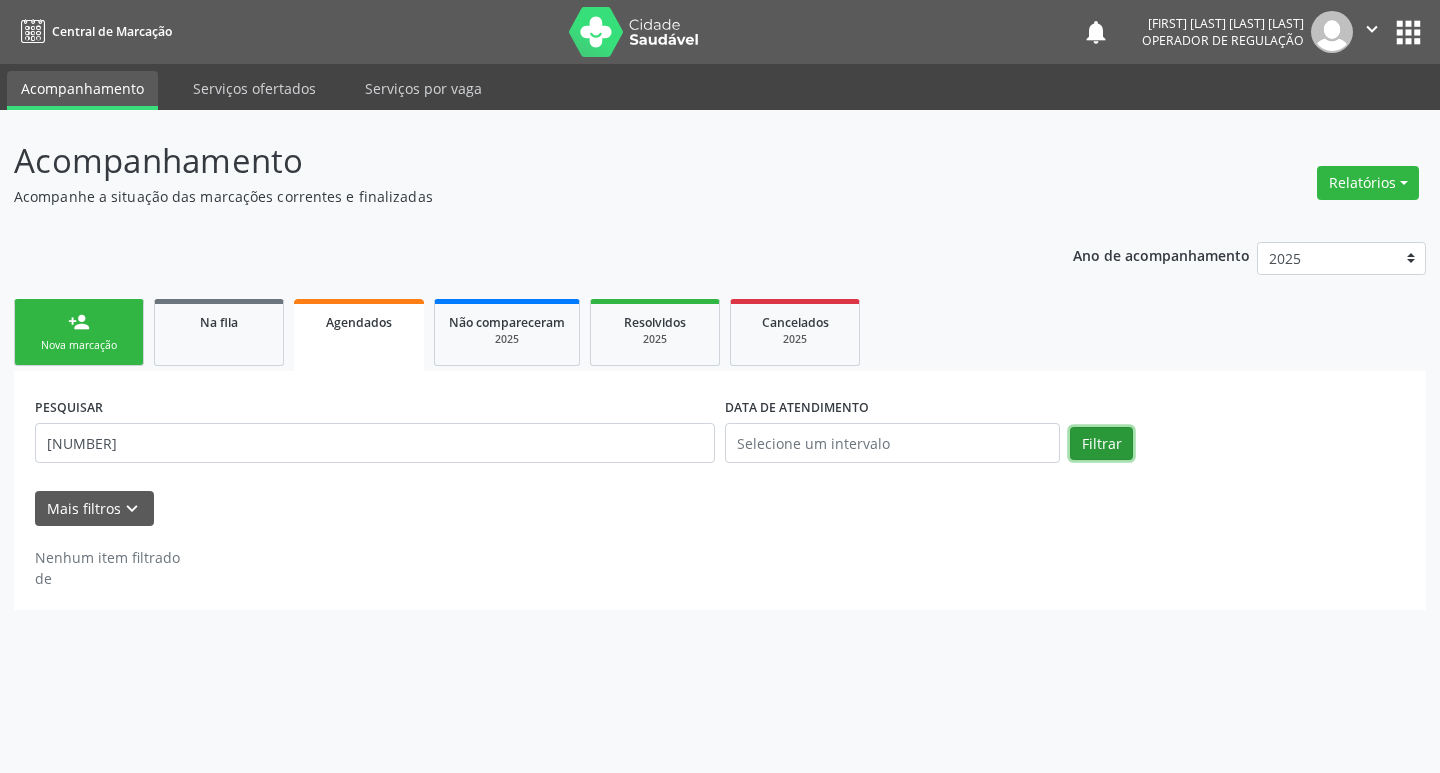 click on "Filtrar" at bounding box center [1101, 444] 